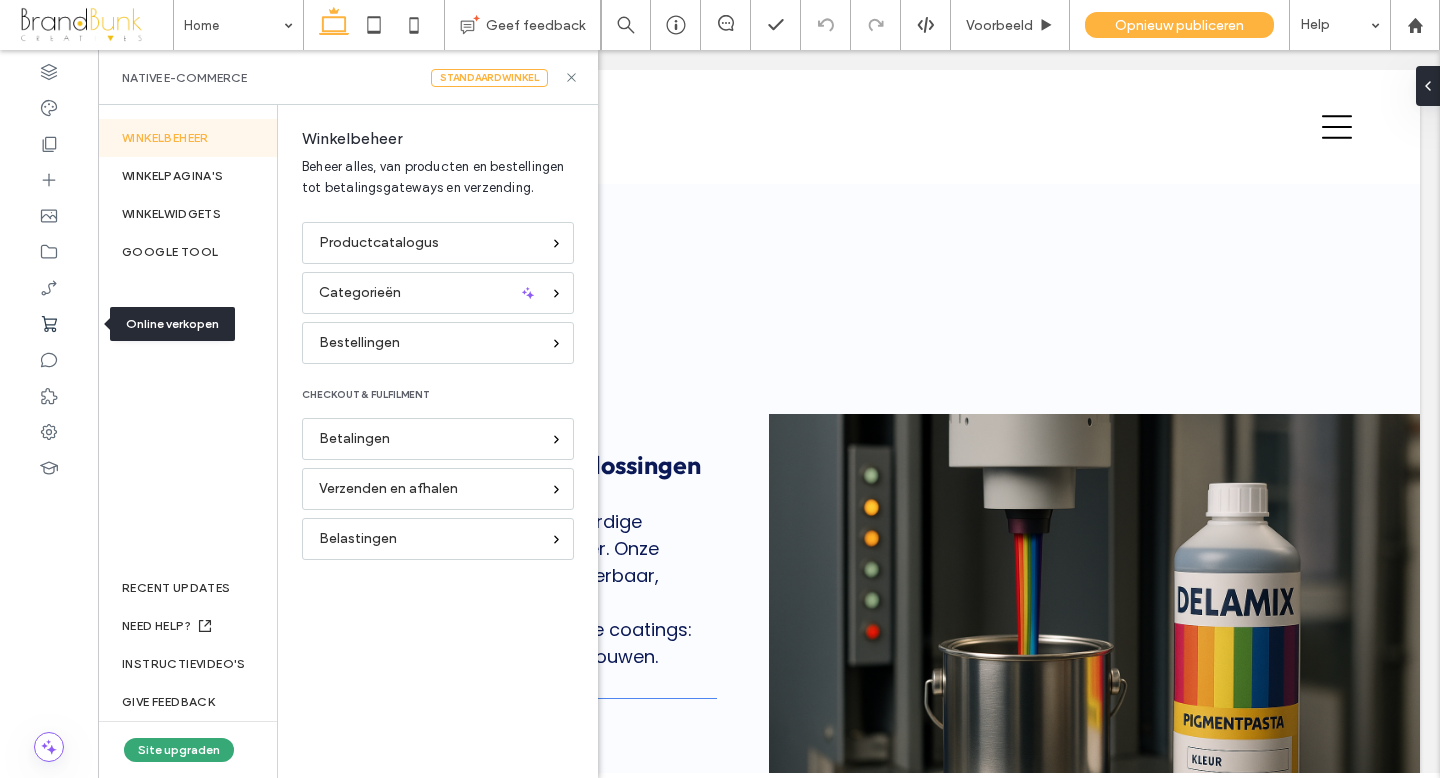 scroll, scrollTop: 0, scrollLeft: 0, axis: both 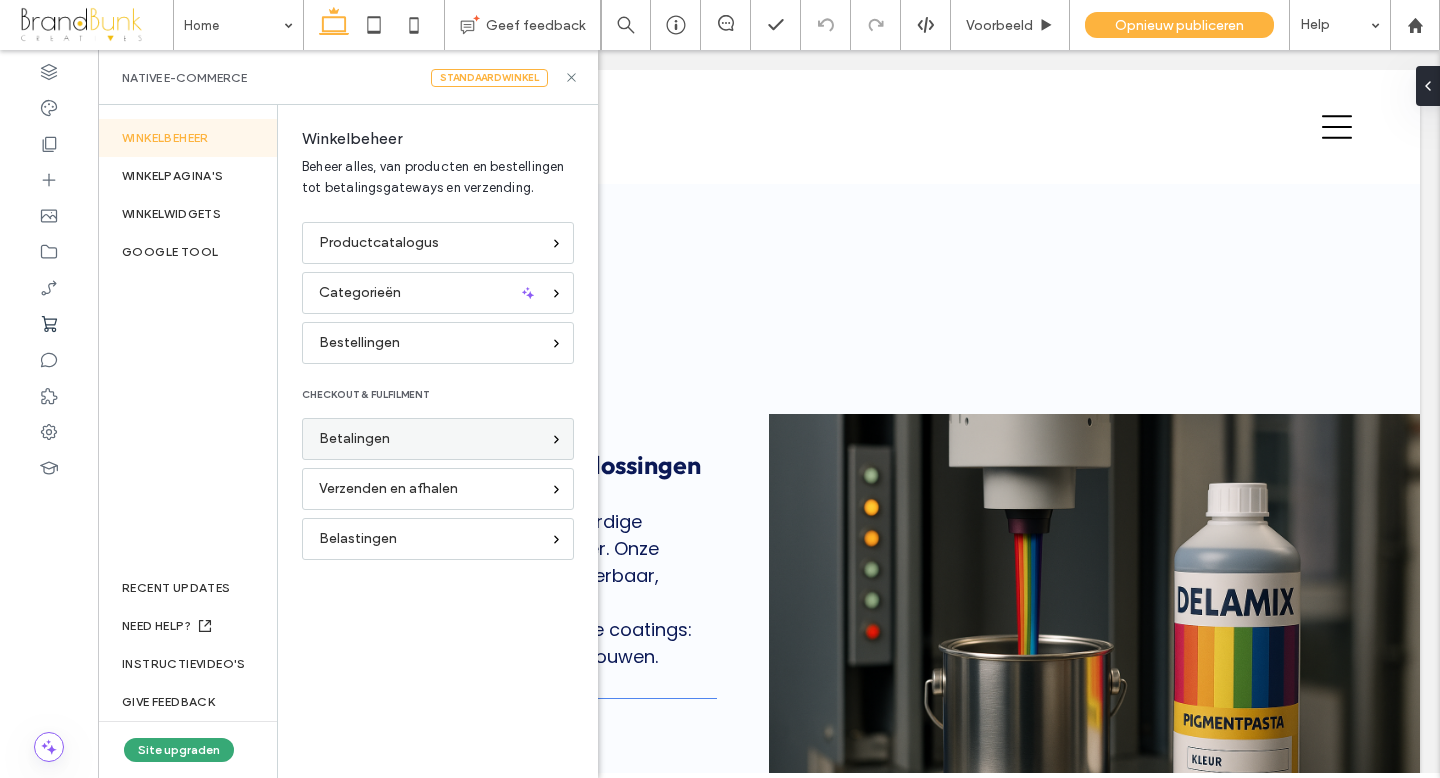 click on "Betalingen" at bounding box center [354, 439] 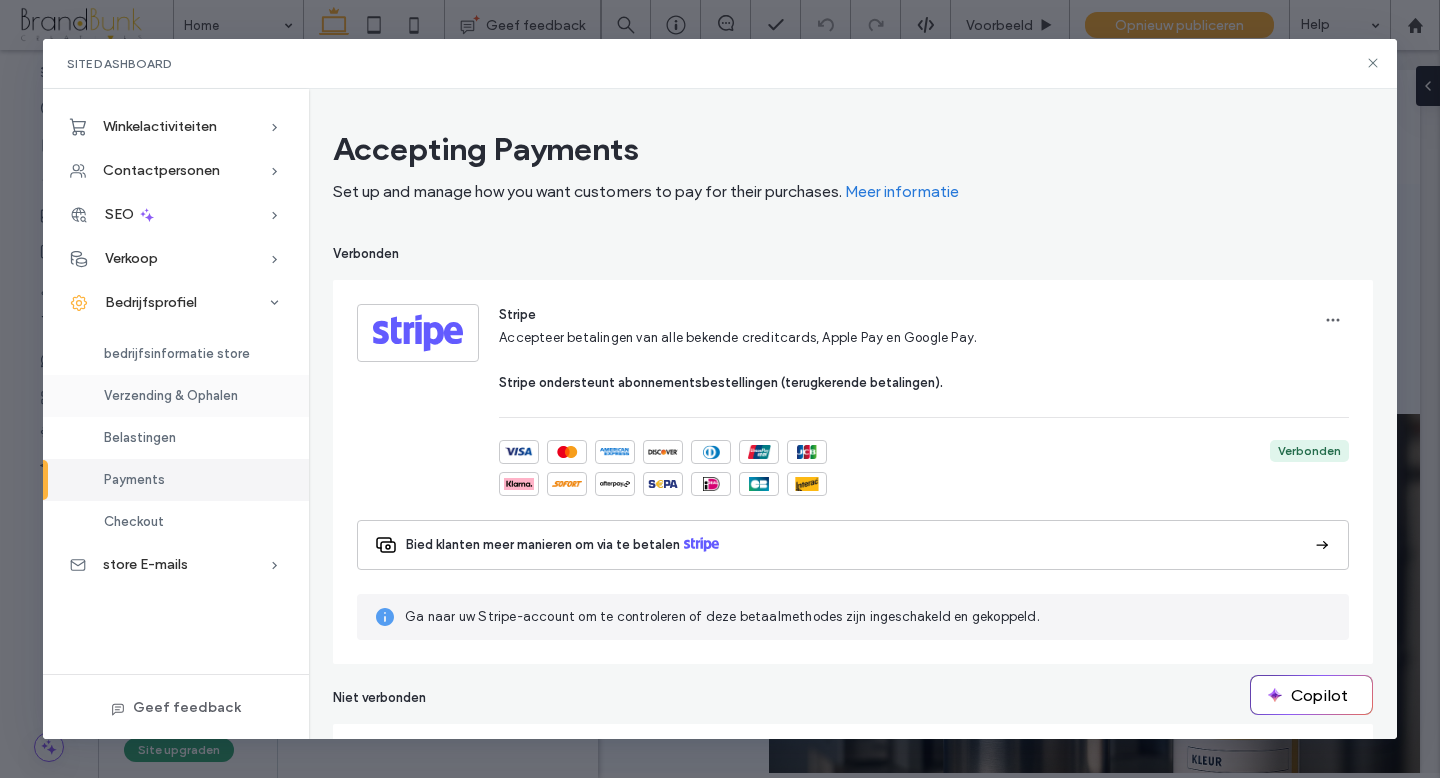 click on "Verzending & Ophalen" at bounding box center [171, 395] 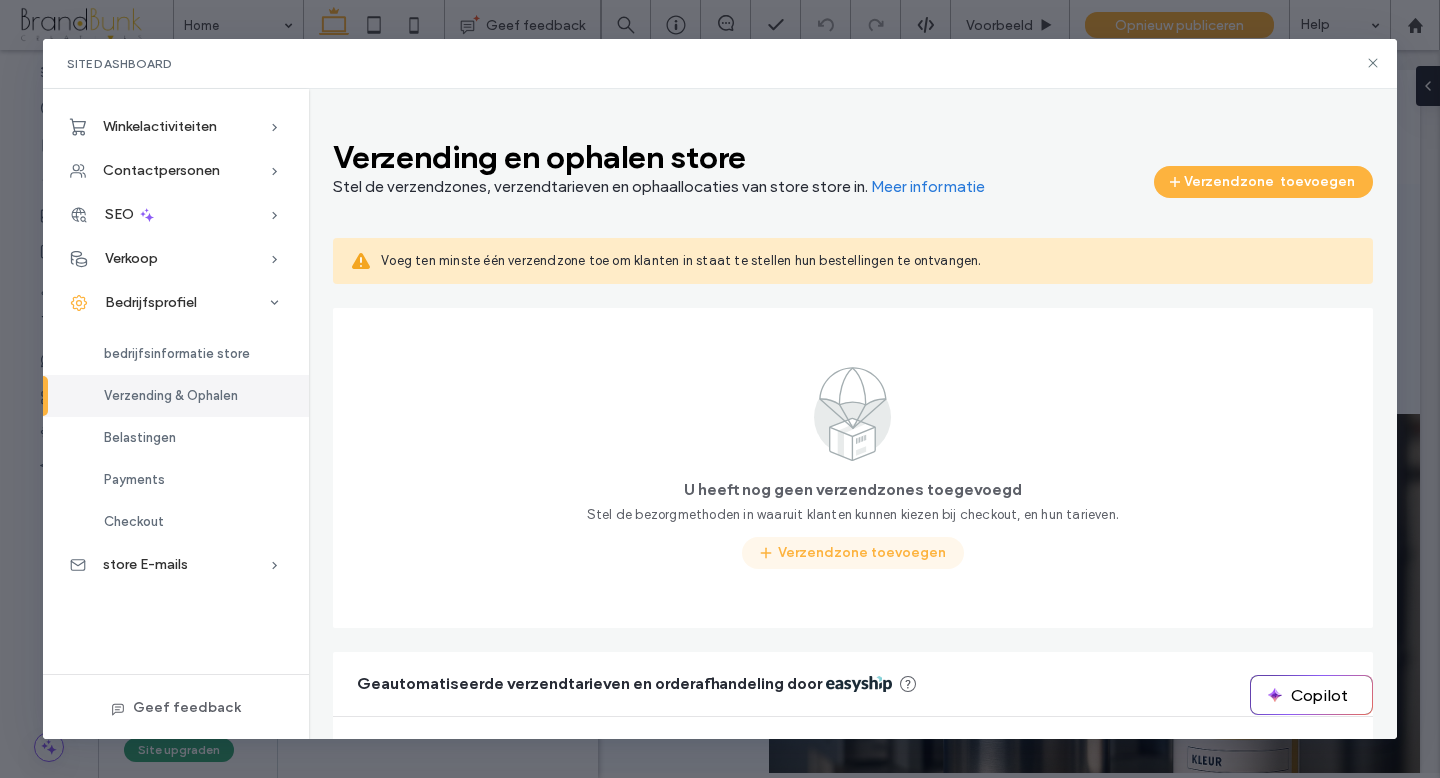 scroll, scrollTop: 7, scrollLeft: 0, axis: vertical 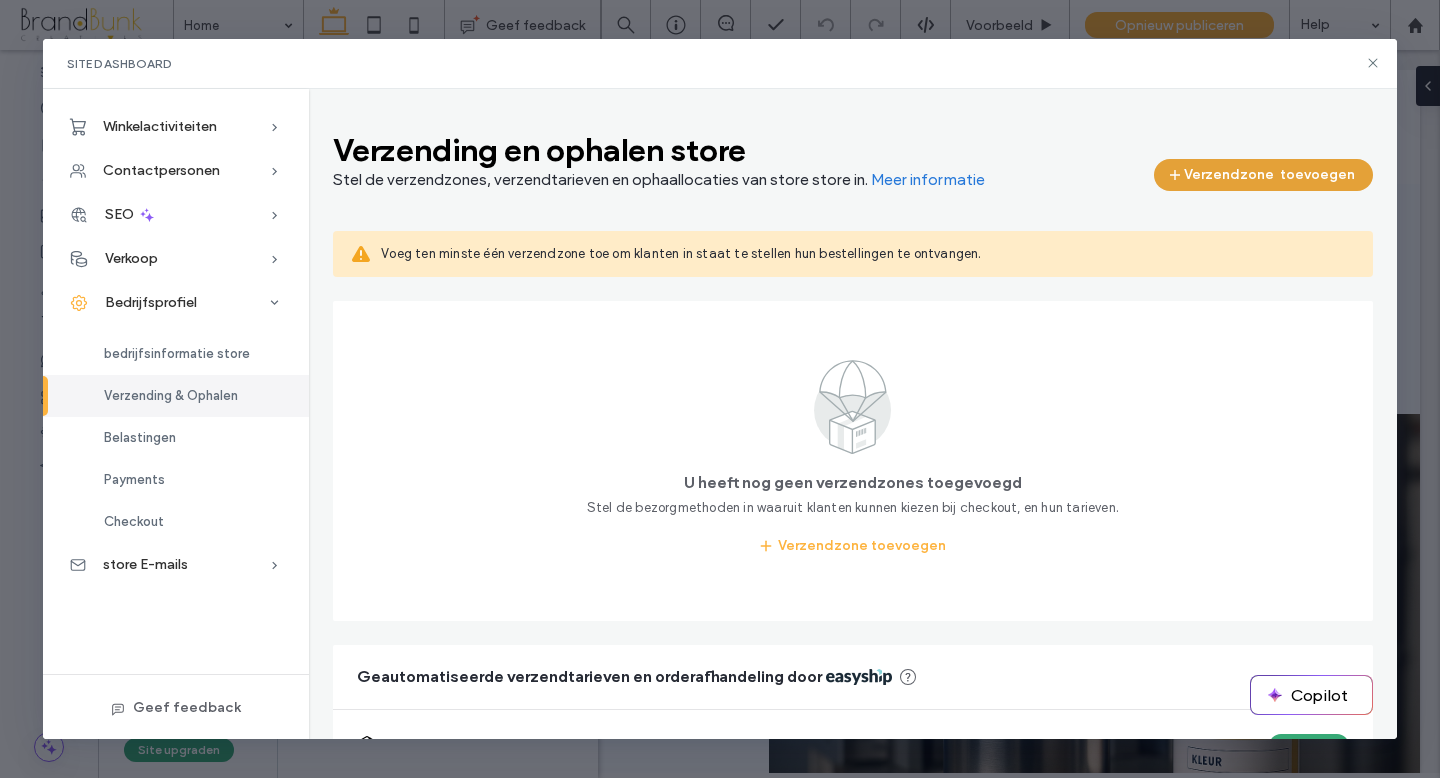 click on "Verzendzone  toevoegen" at bounding box center (1263, 175) 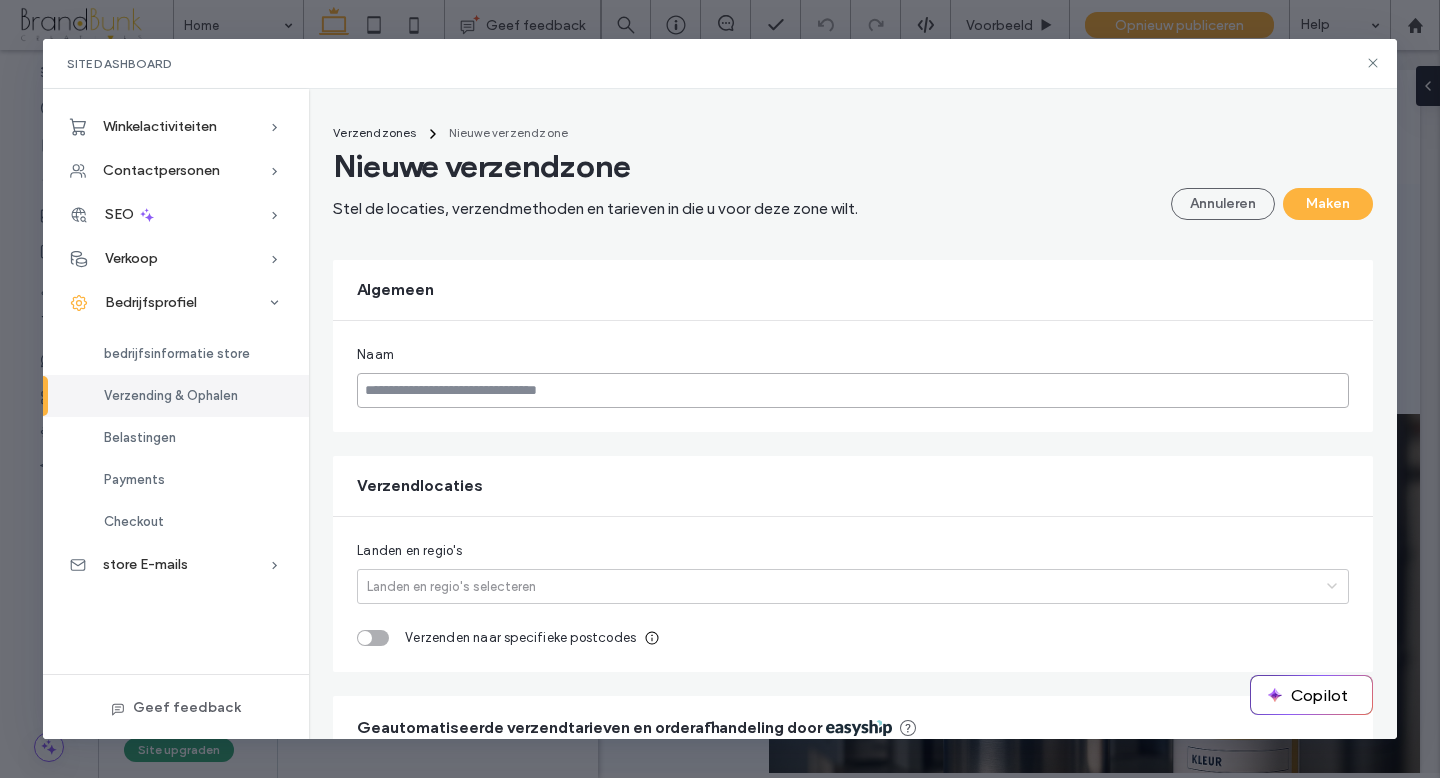 click at bounding box center [853, 390] 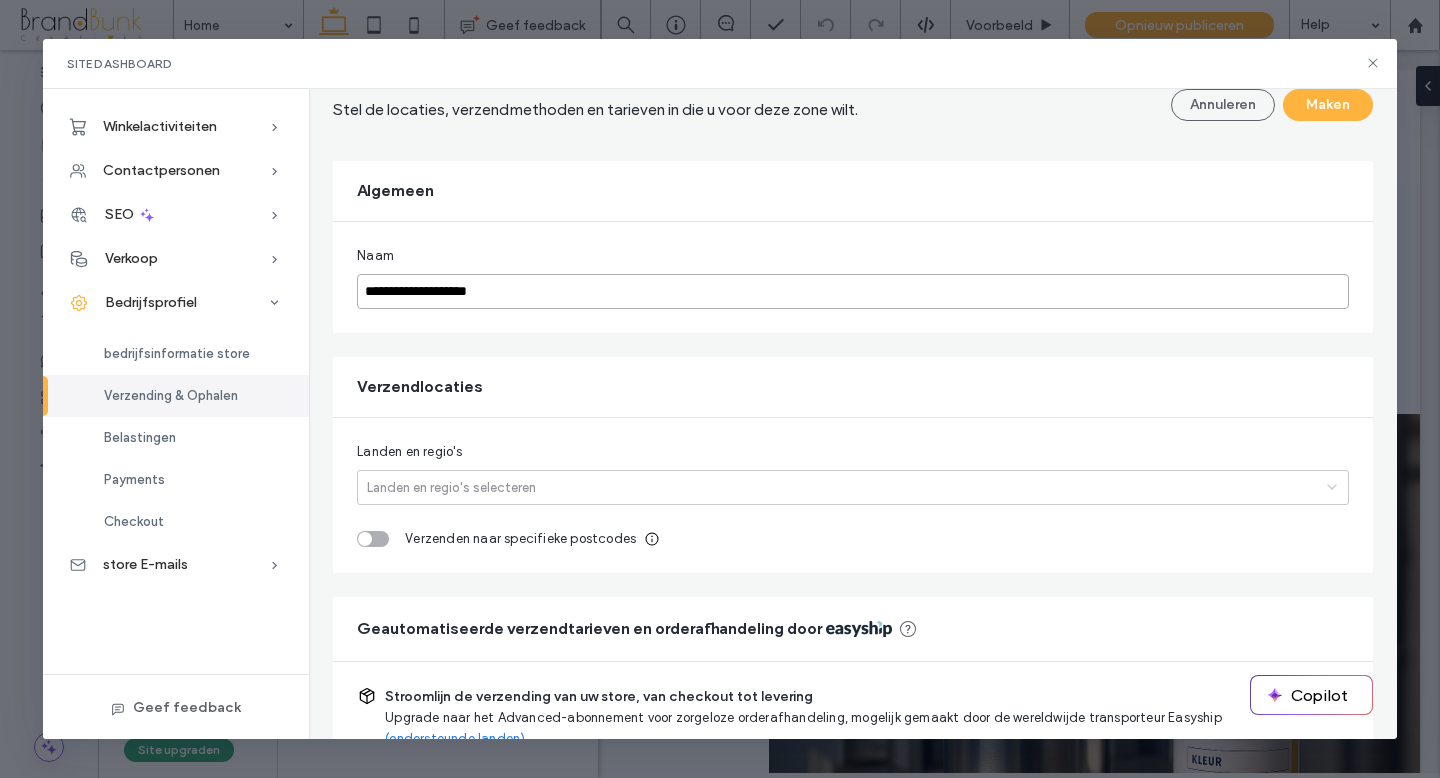 scroll, scrollTop: 129, scrollLeft: 0, axis: vertical 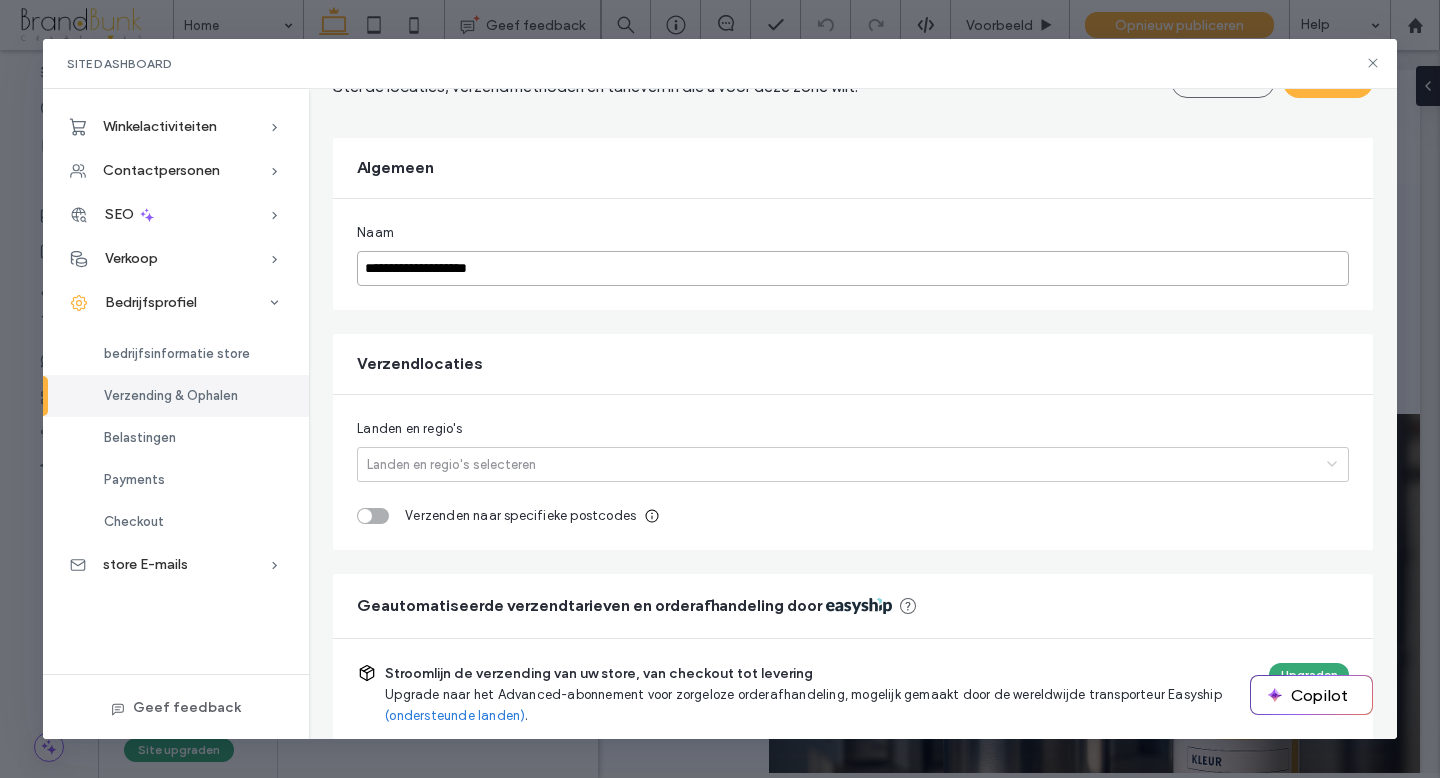 type on "**********" 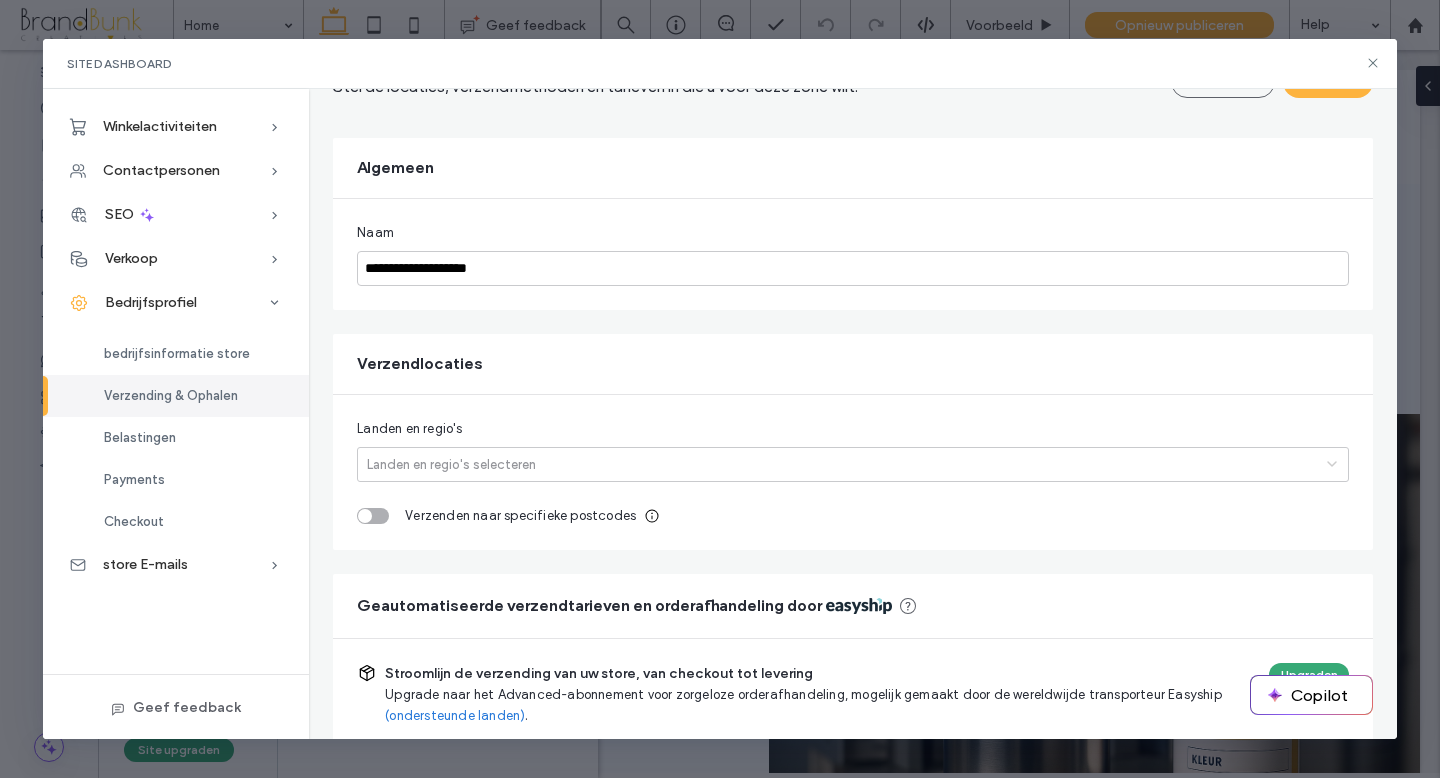 click at bounding box center [837, 464] 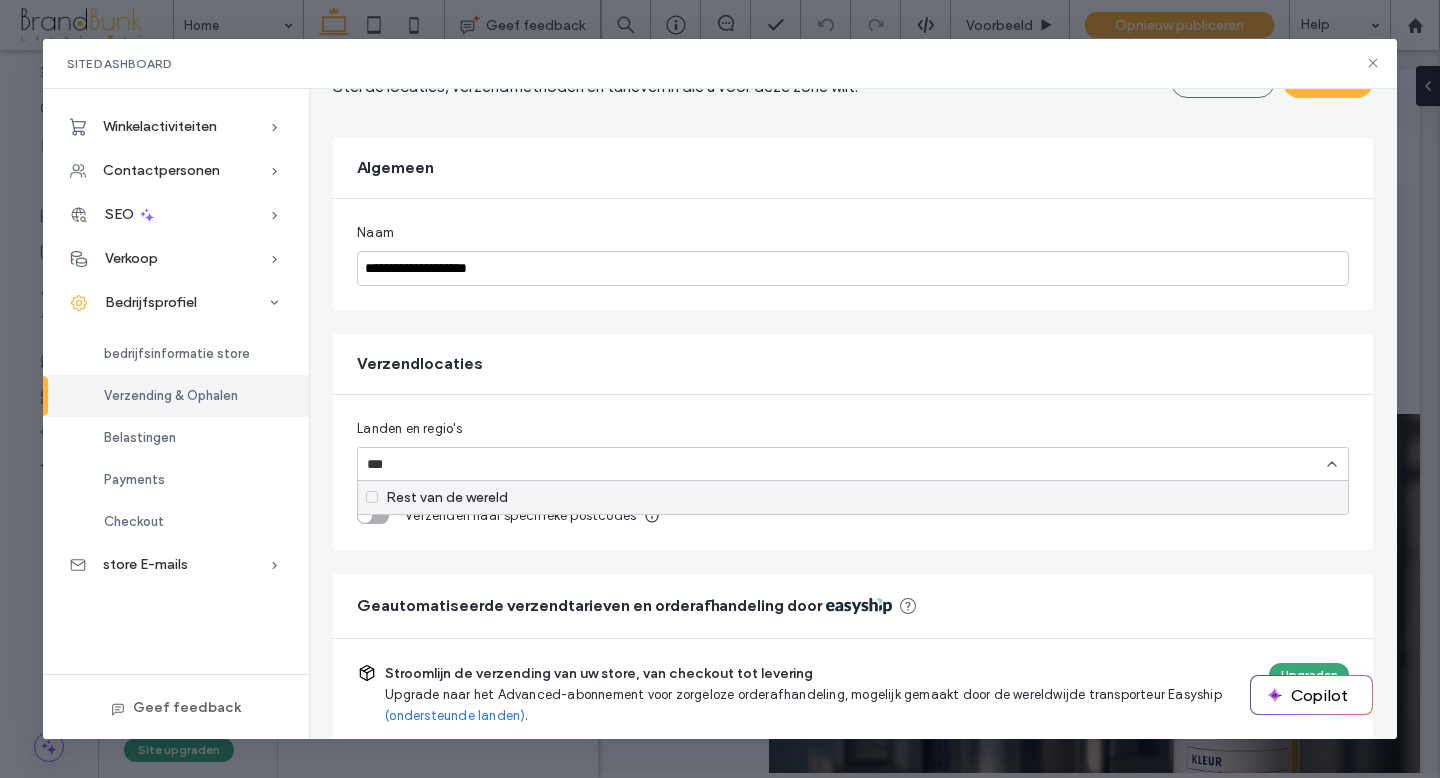scroll, scrollTop: 0, scrollLeft: 0, axis: both 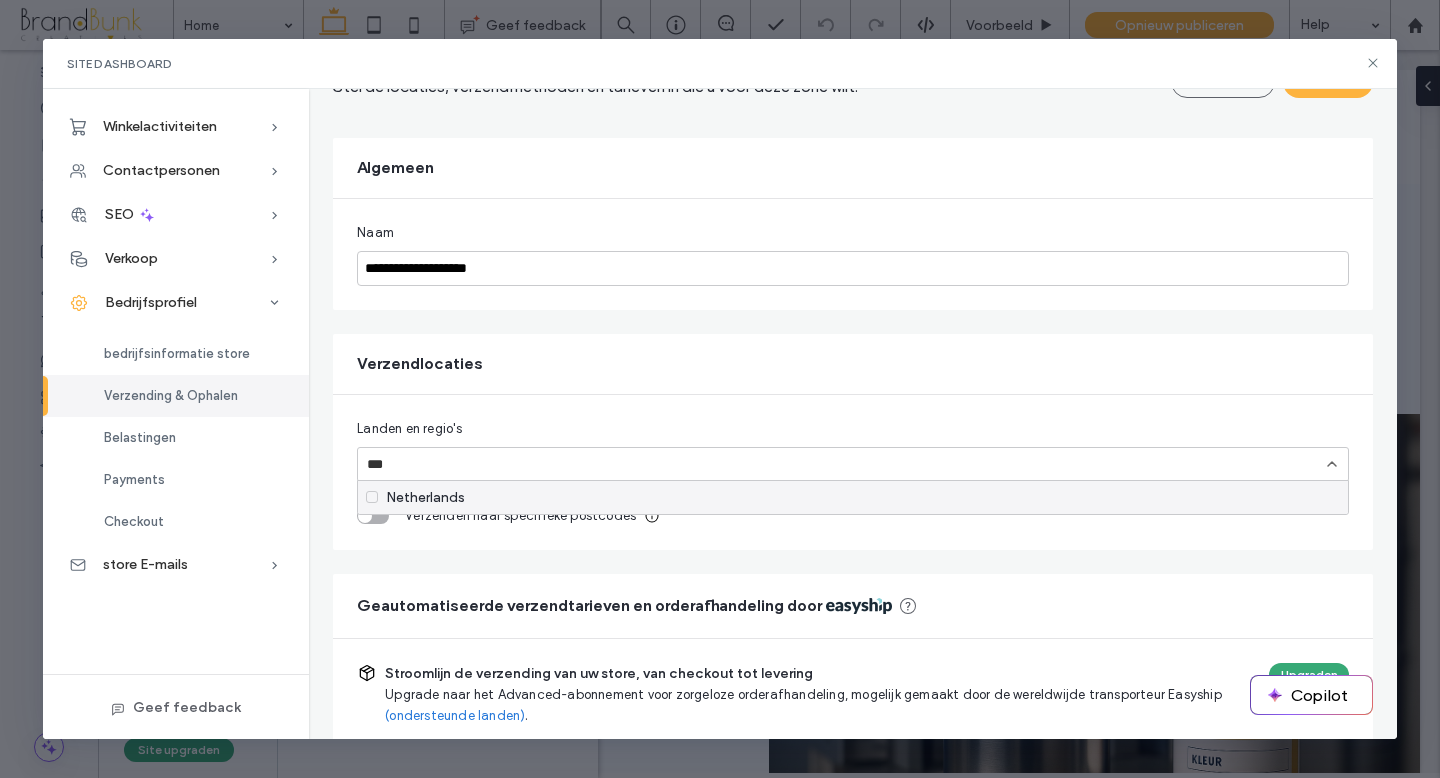 type on "****" 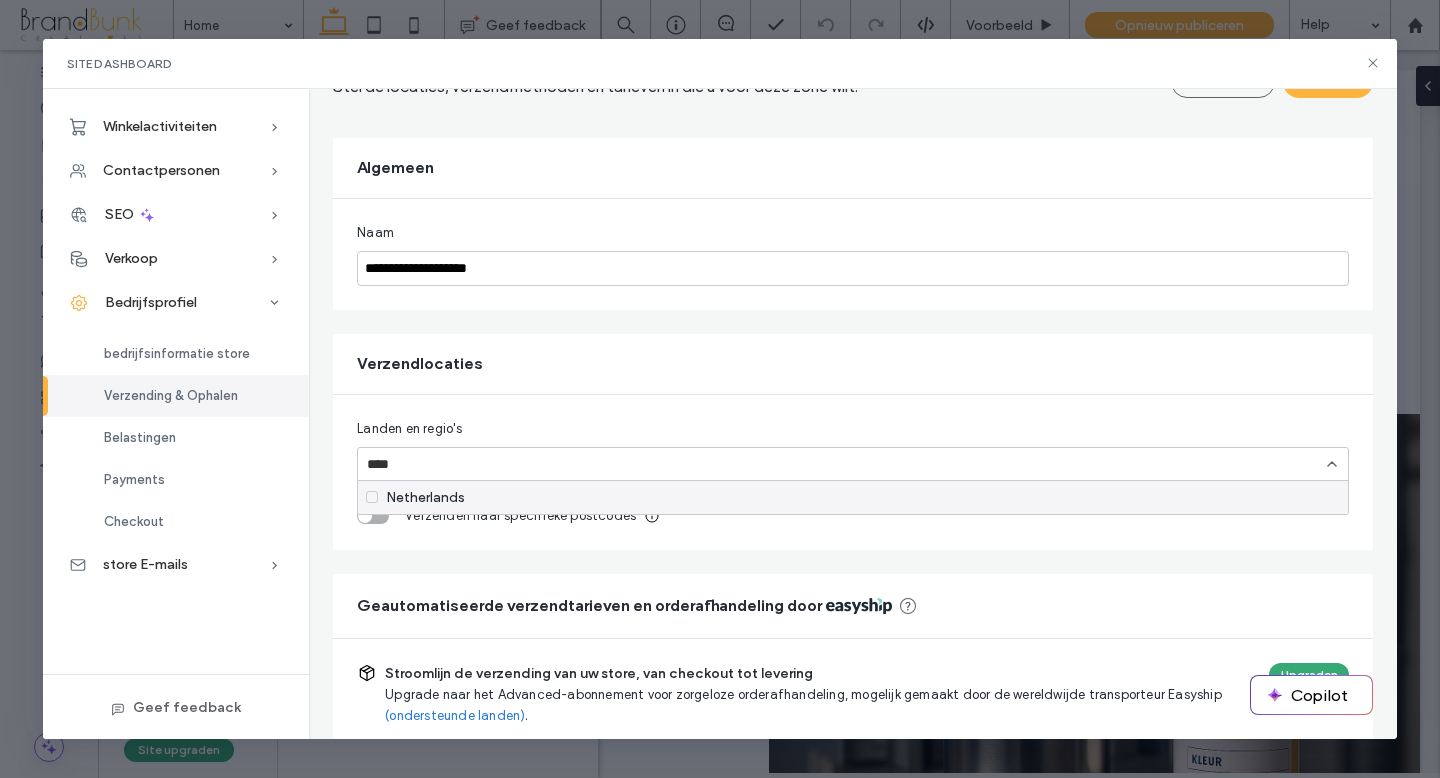 click on "Netherlands" at bounding box center (853, 497) 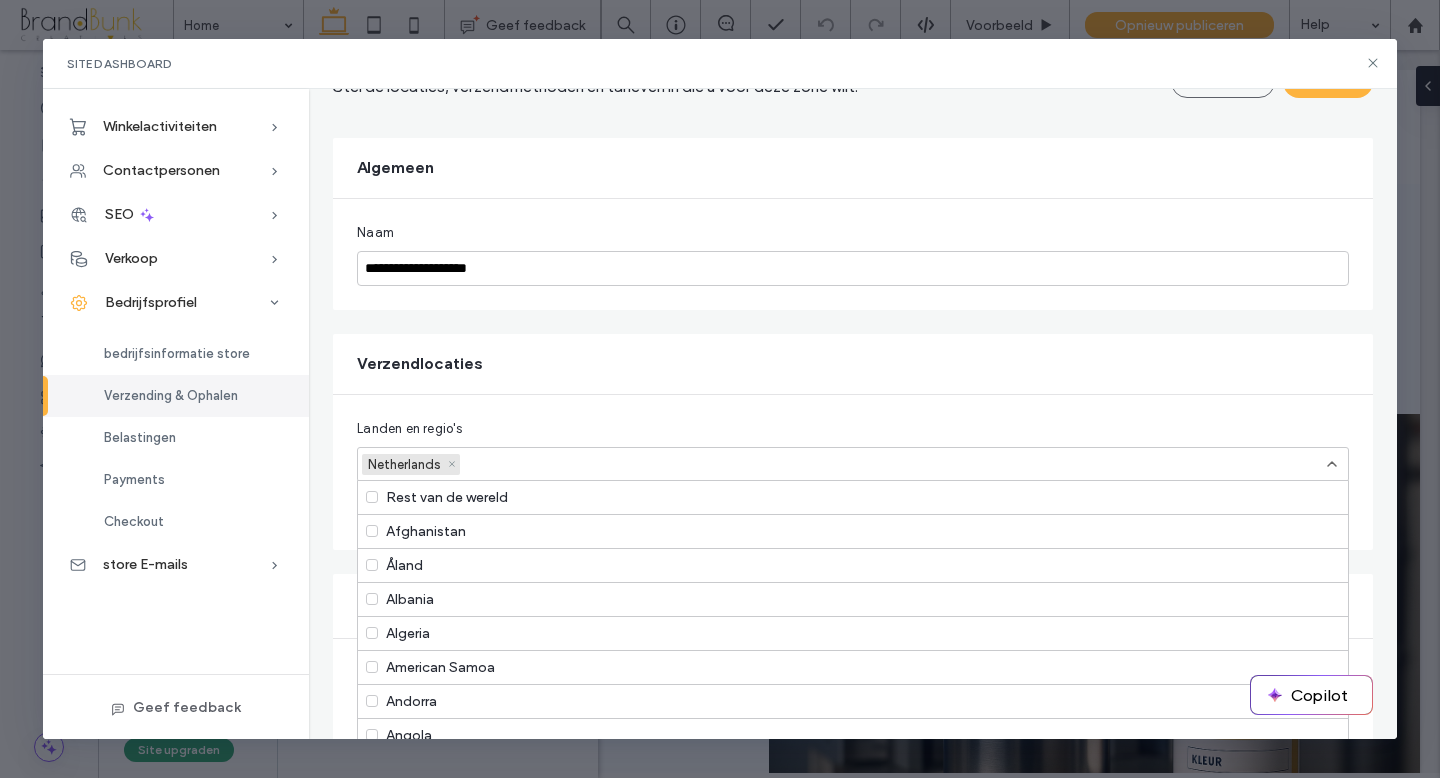 click on "Landen en regio's" at bounding box center (853, 429) 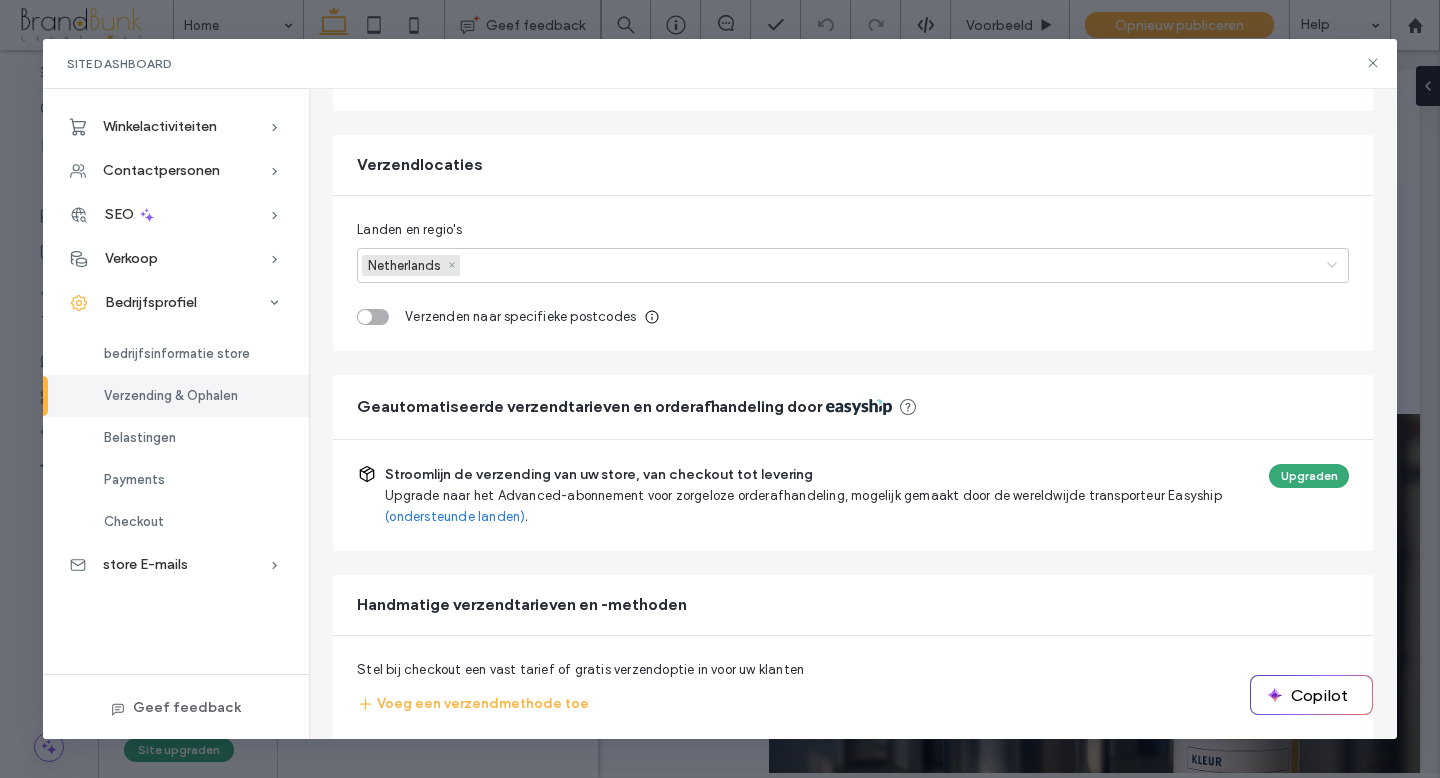 scroll, scrollTop: 332, scrollLeft: 0, axis: vertical 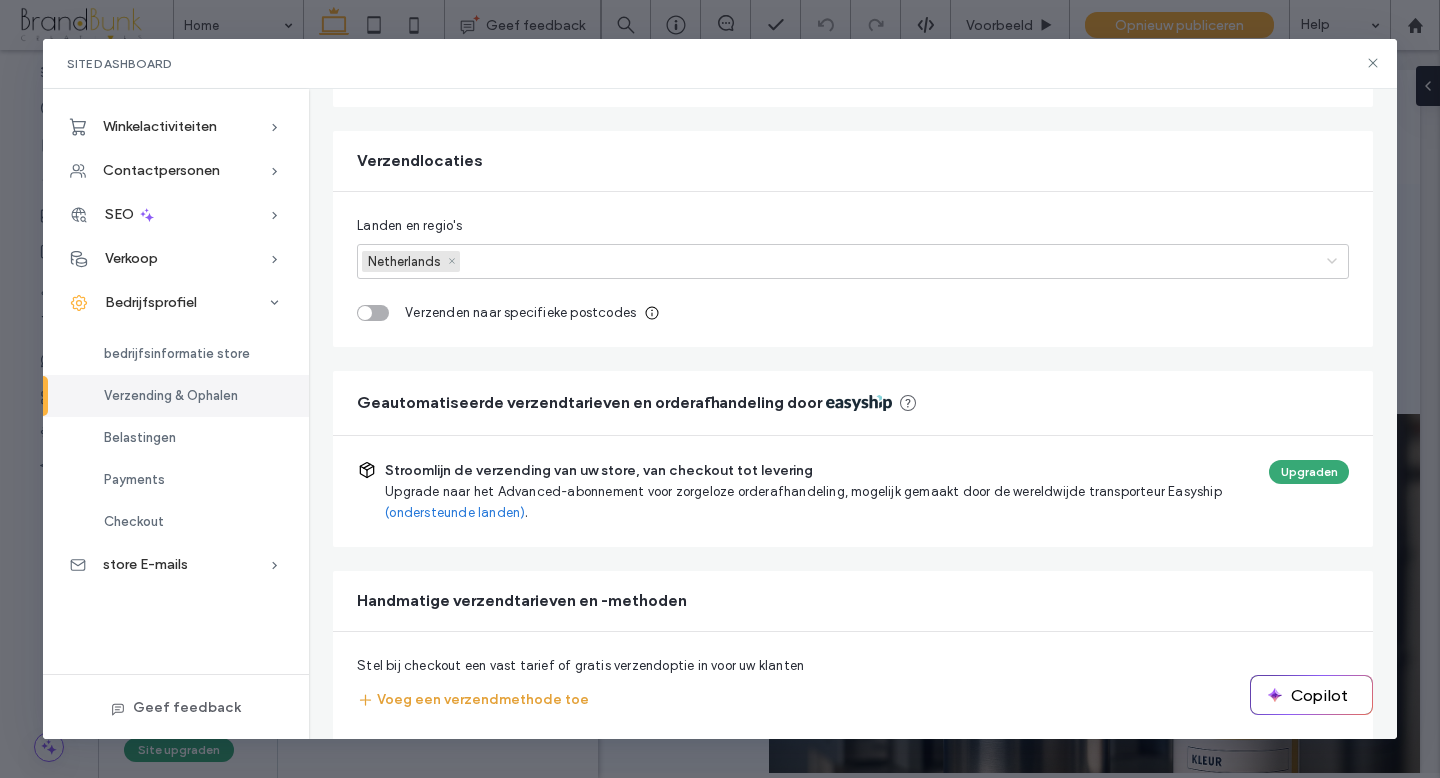 click on "Voeg een verzendmethode toe" at bounding box center [473, 700] 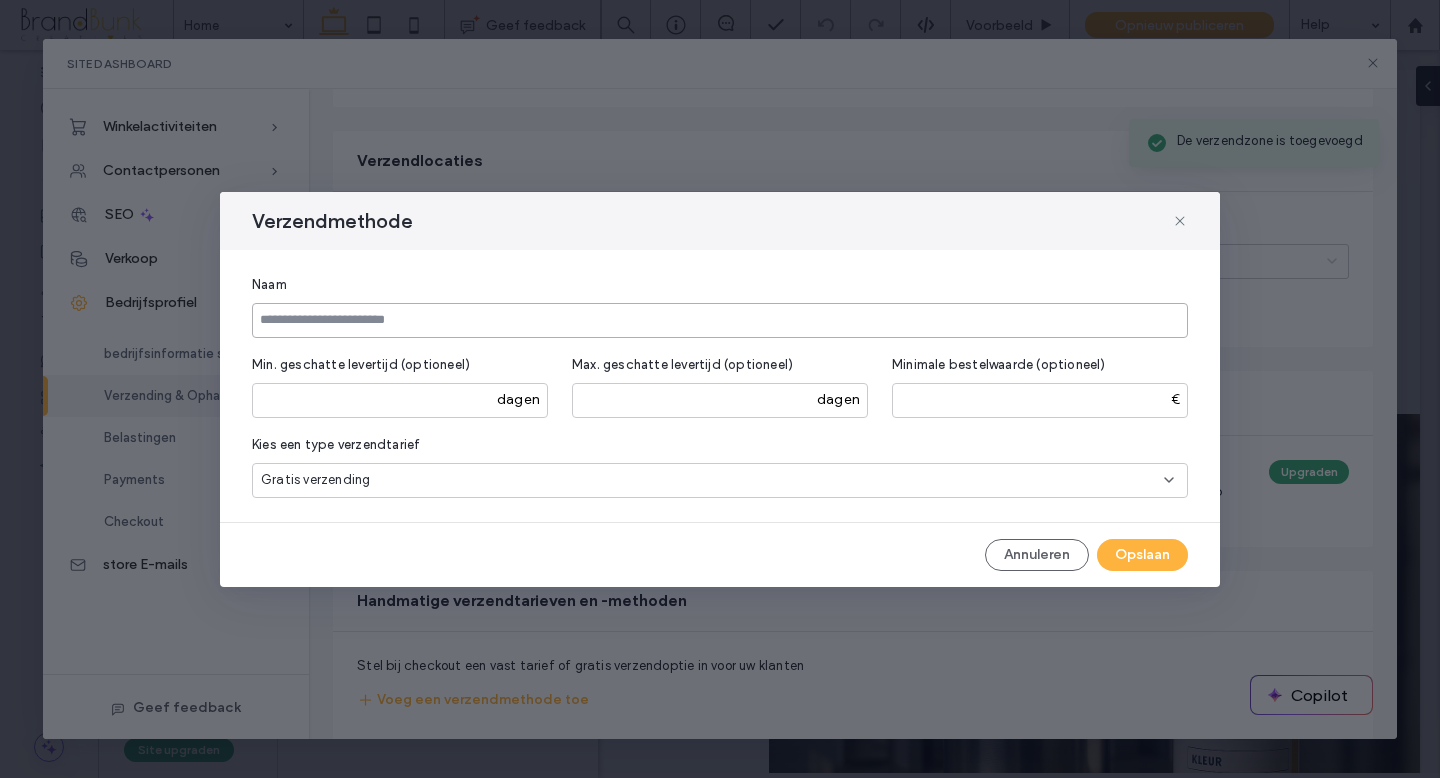 click at bounding box center [720, 320] 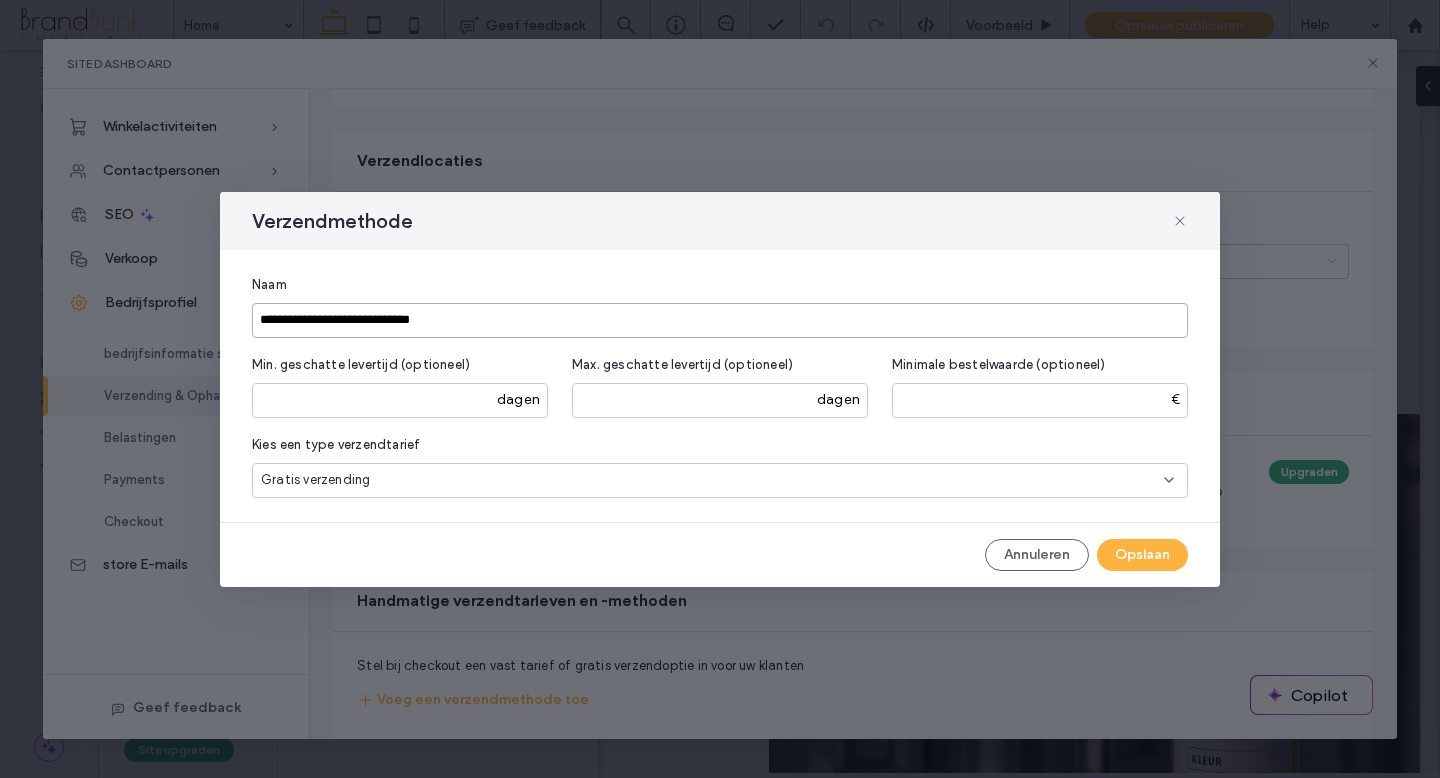 type on "**********" 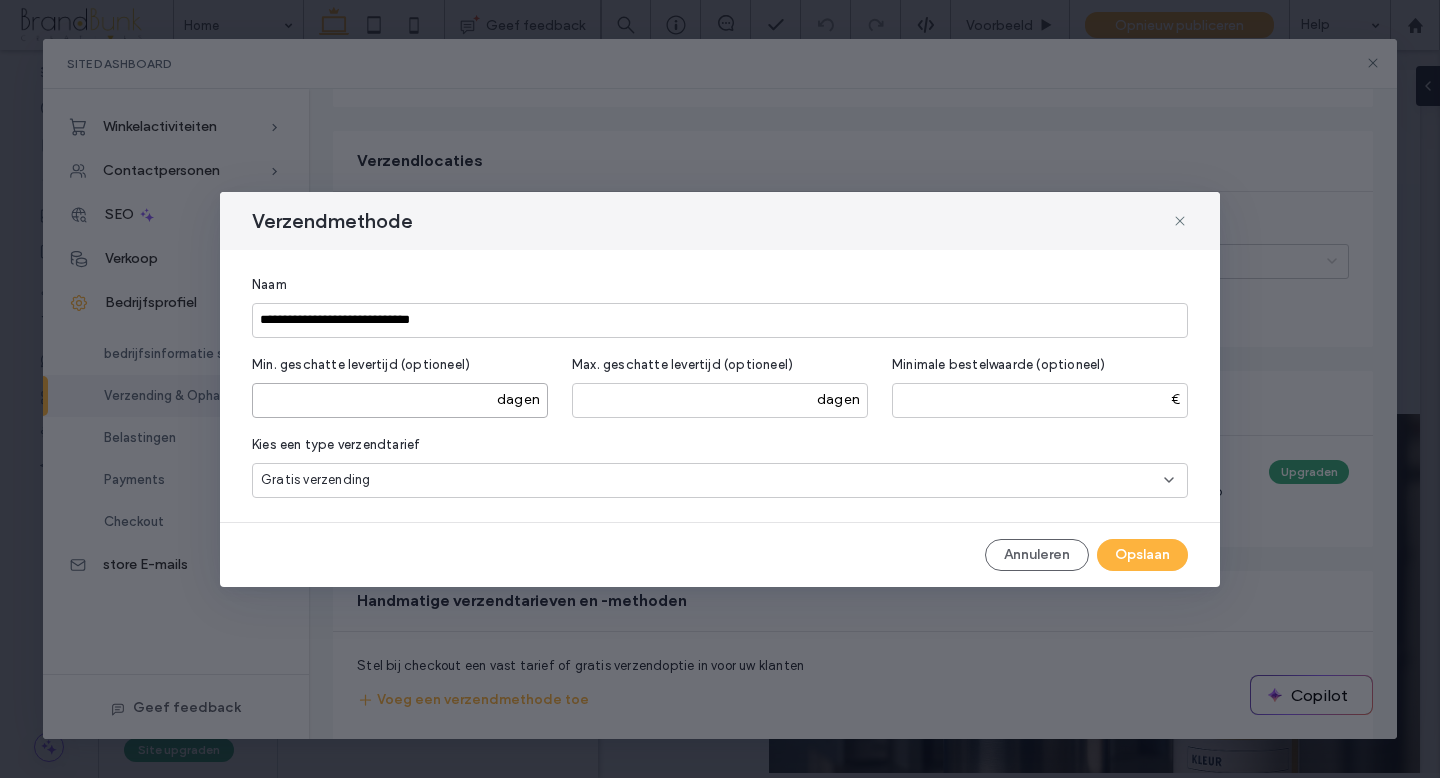 click on "*" at bounding box center (400, 400) 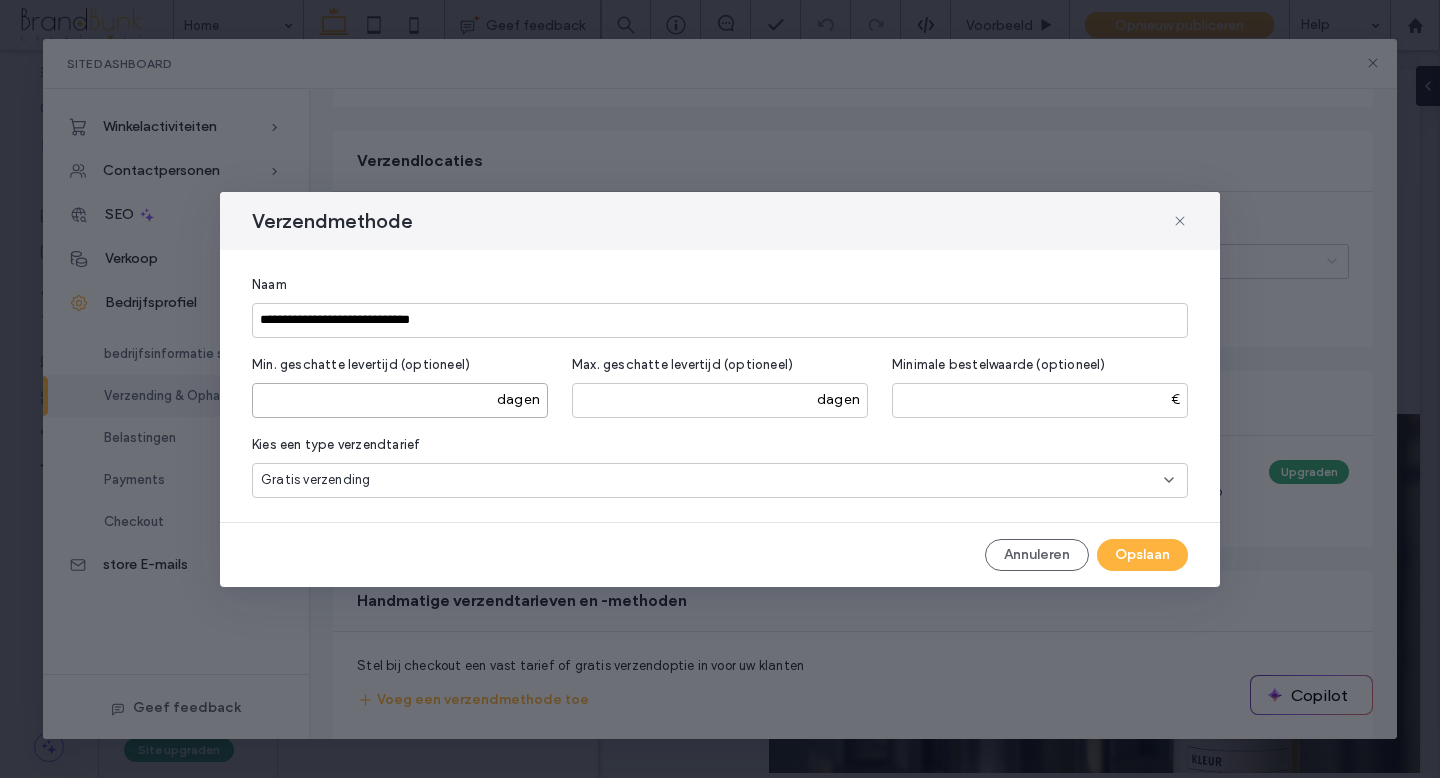 click on "*" at bounding box center (400, 400) 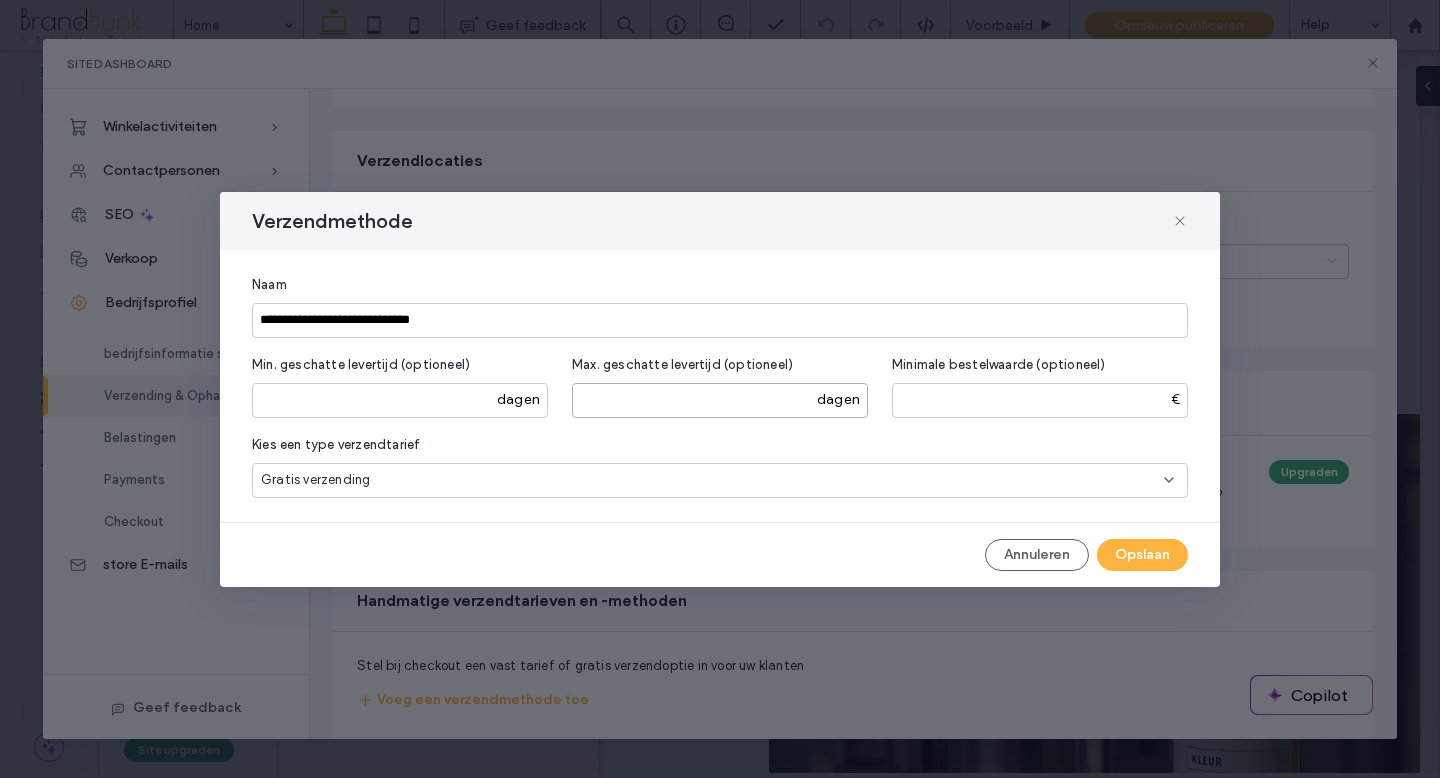 click at bounding box center [720, 400] 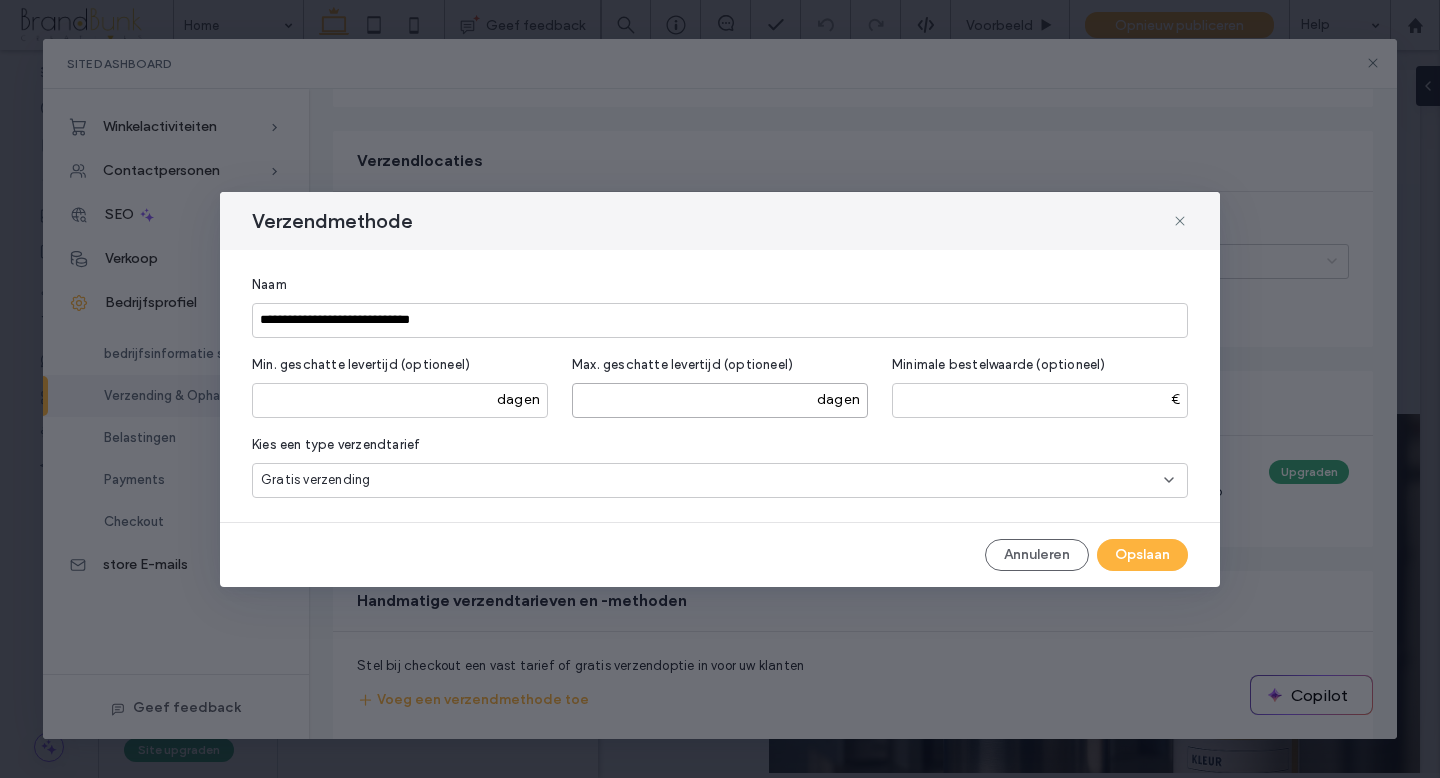 type on "*" 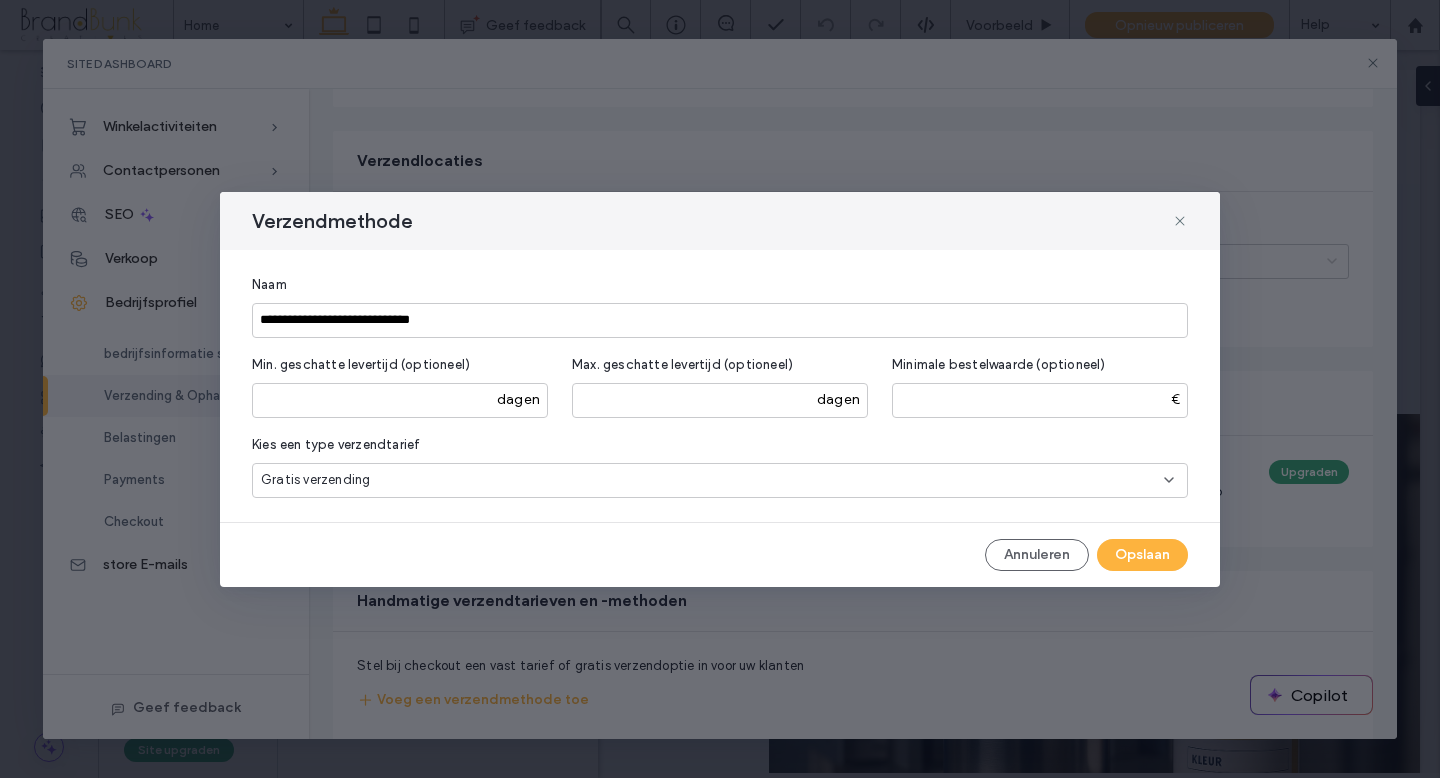 click 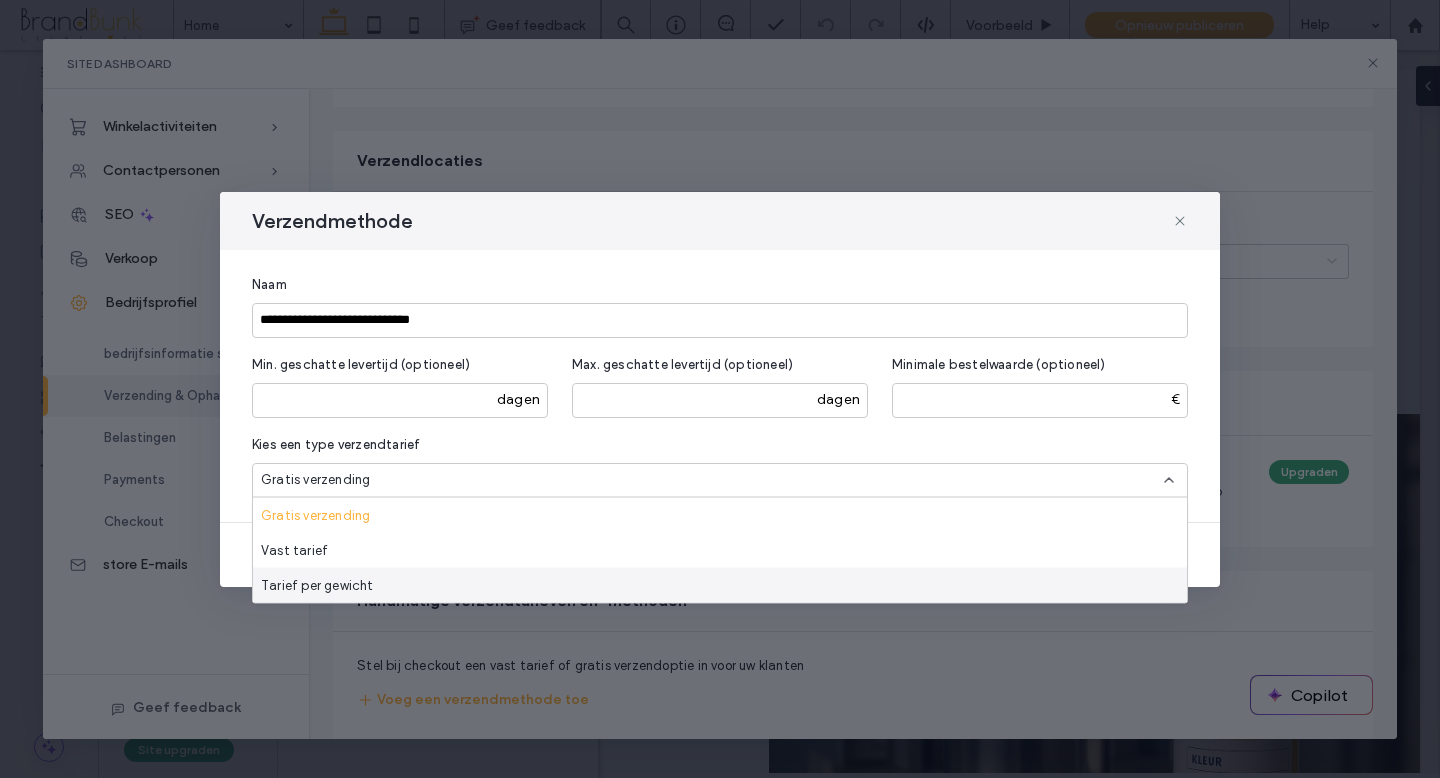 click on "Tarief per gewicht" at bounding box center (720, 585) 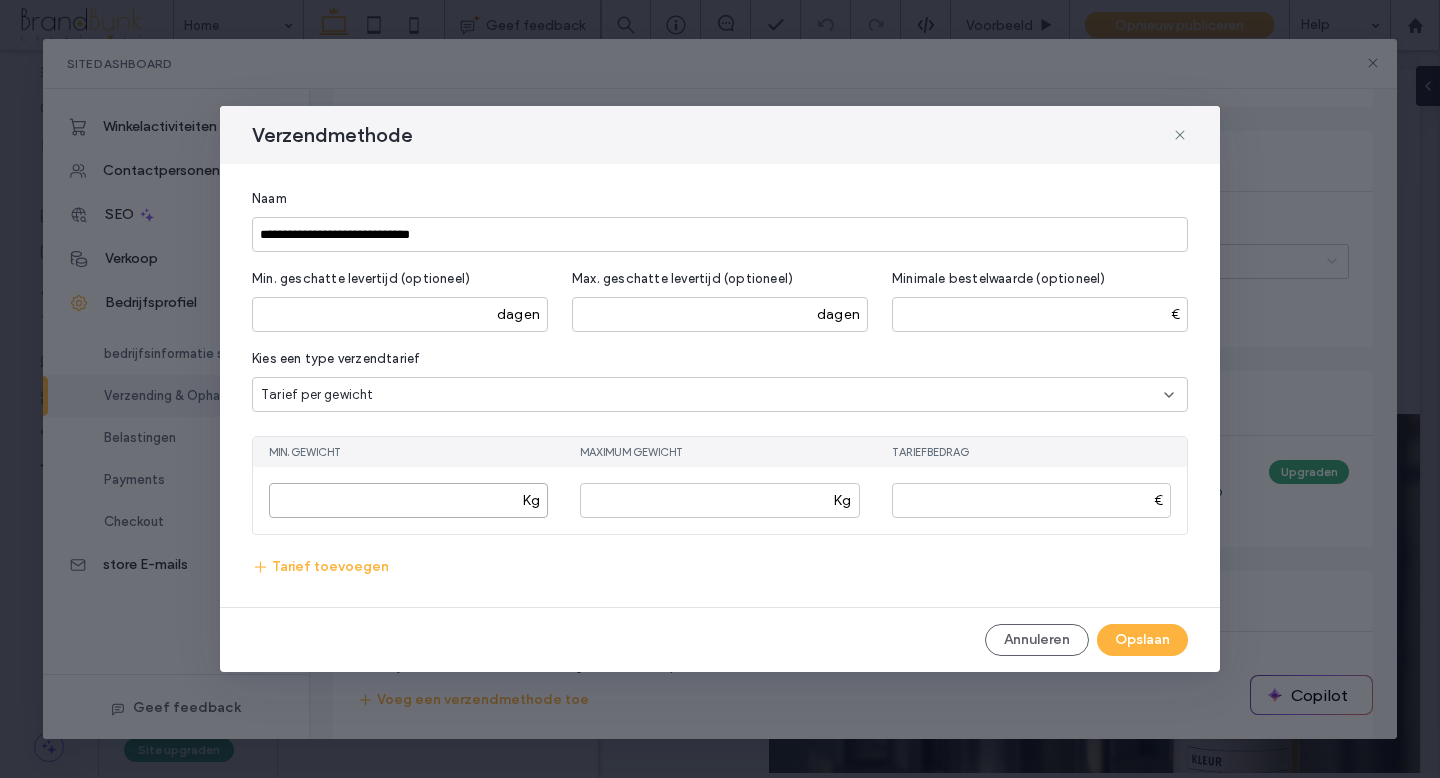 click at bounding box center [408, 500] 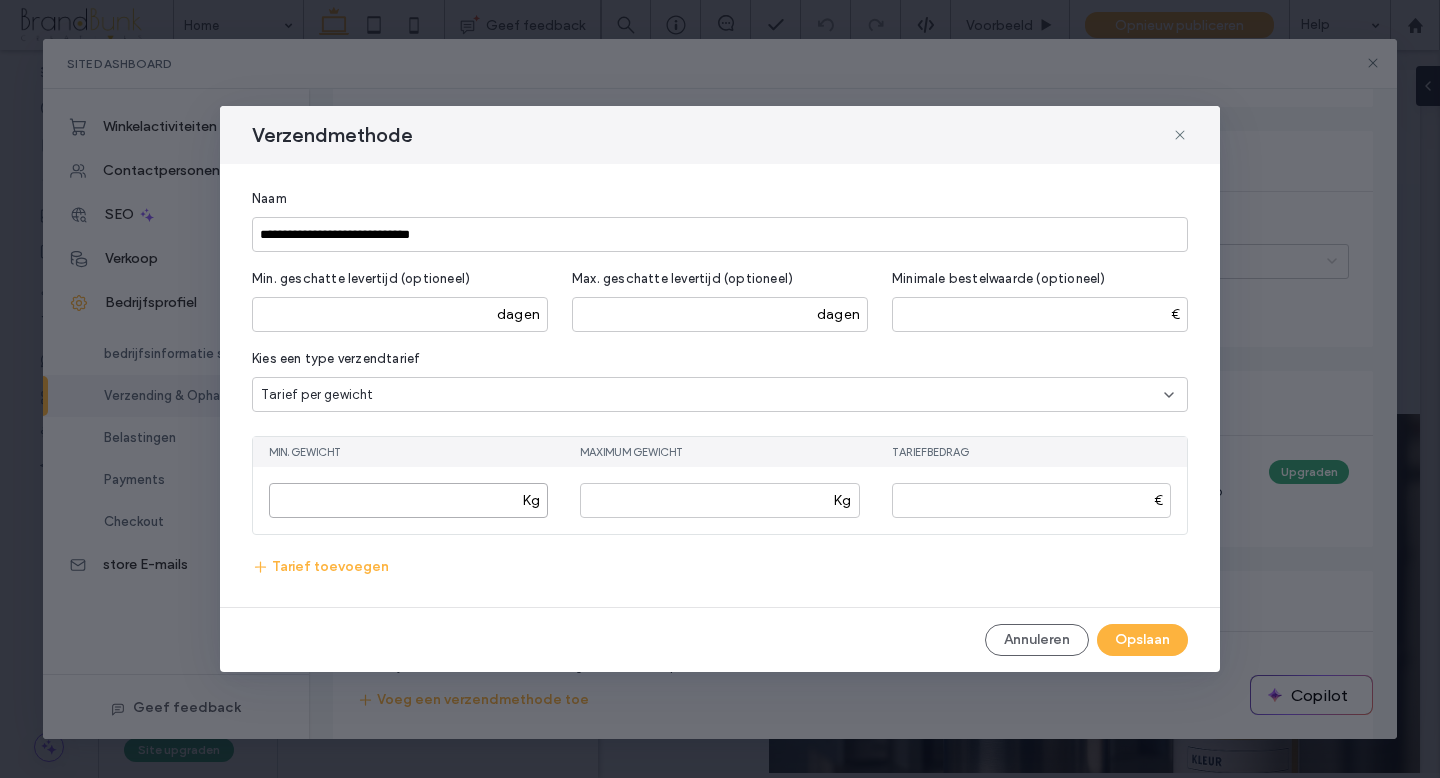 type on "*" 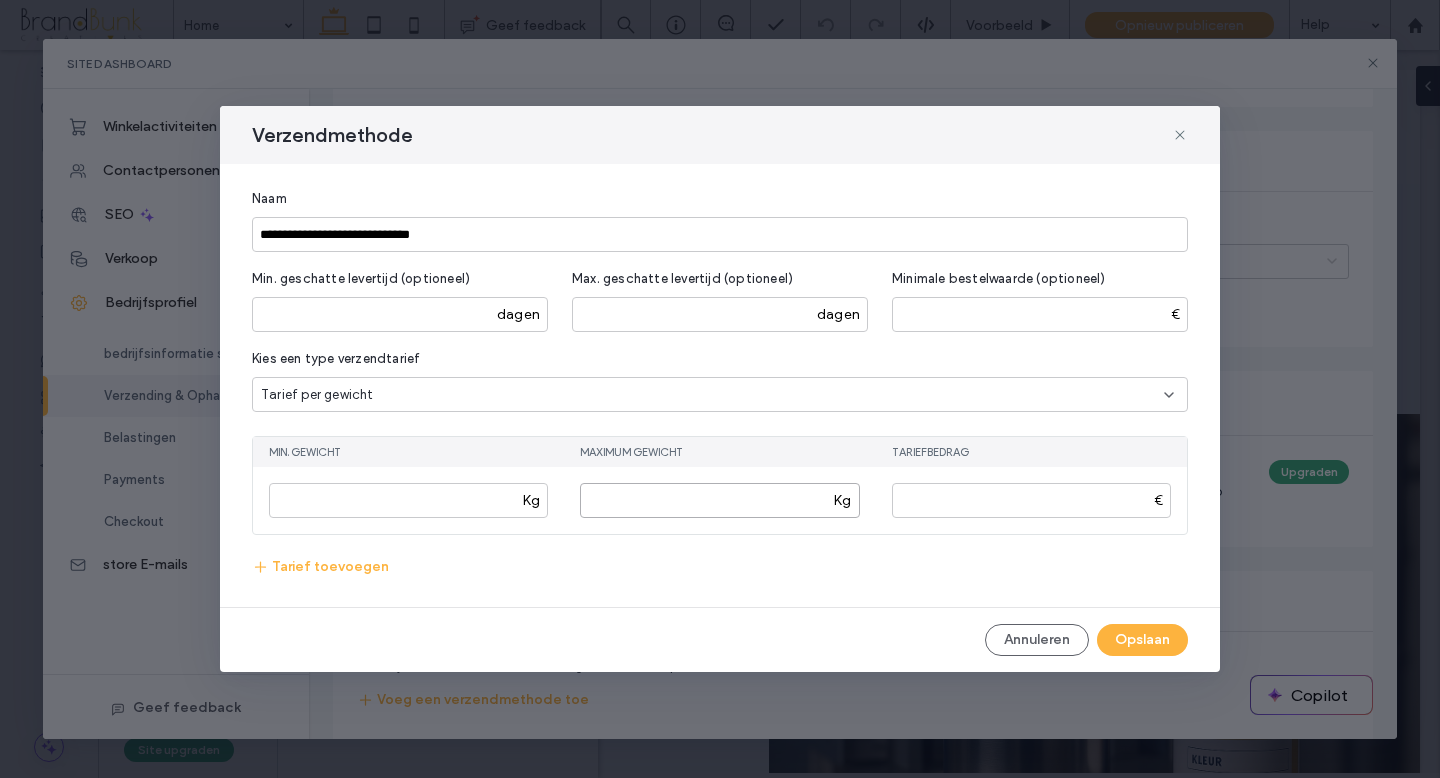 click at bounding box center (719, 500) 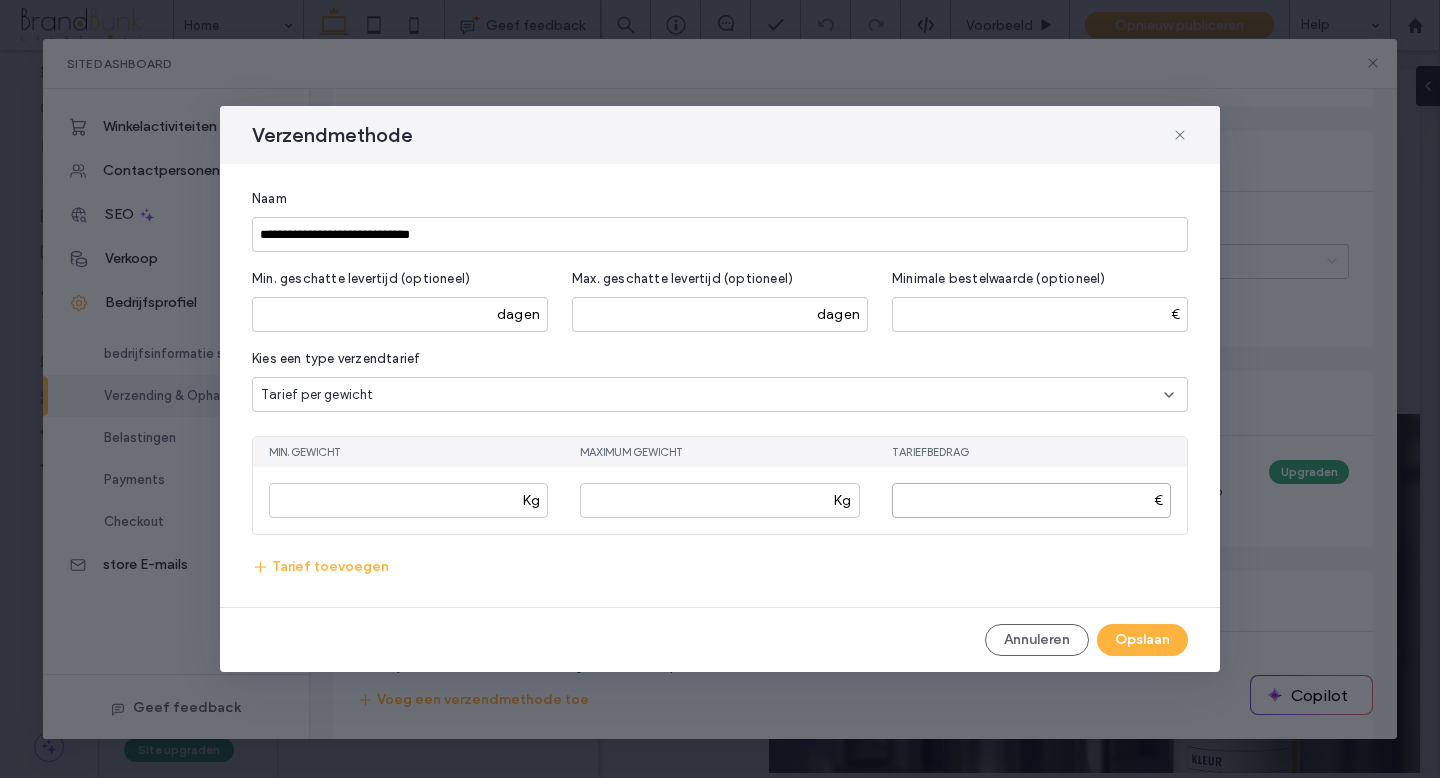 drag, startPoint x: 919, startPoint y: 503, endPoint x: 897, endPoint y: 505, distance: 22.090721 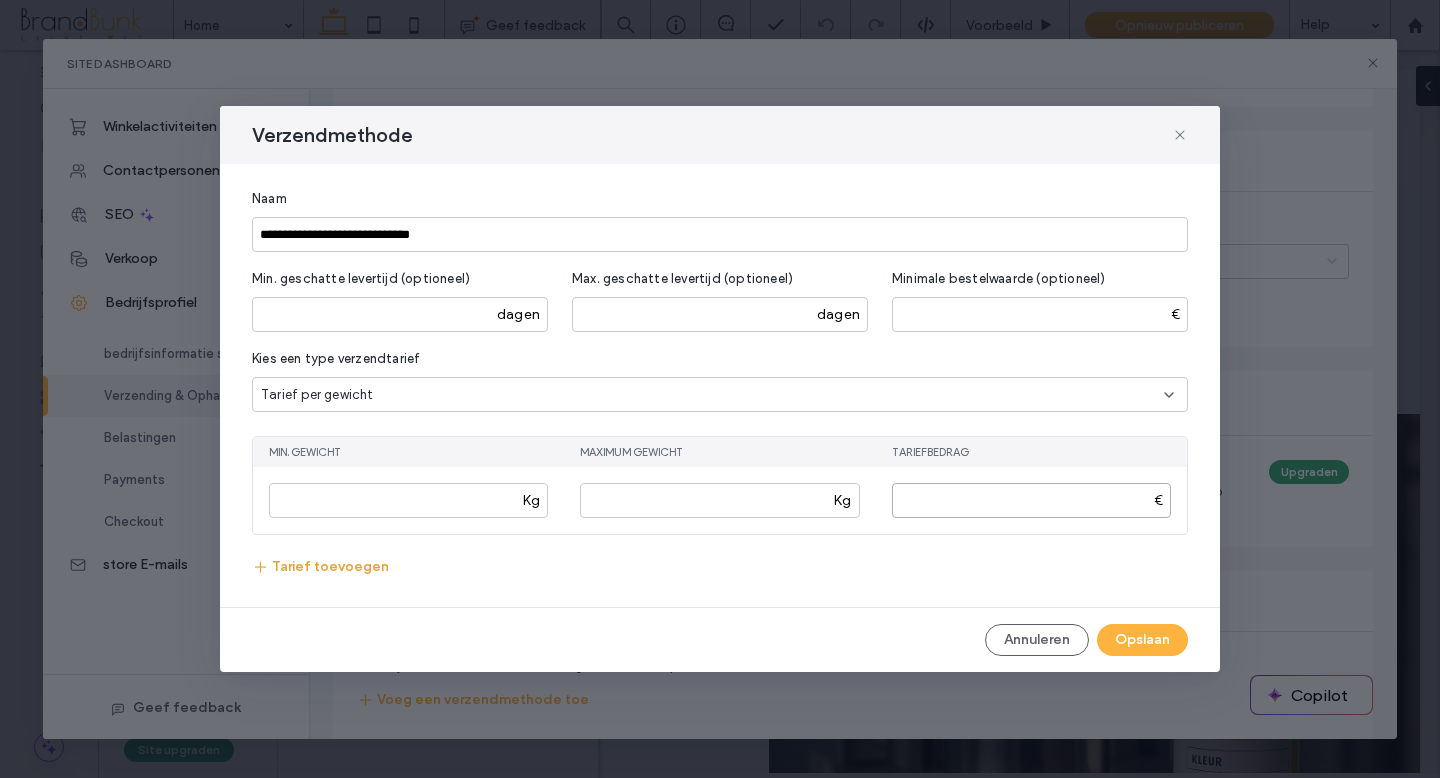 type on "****" 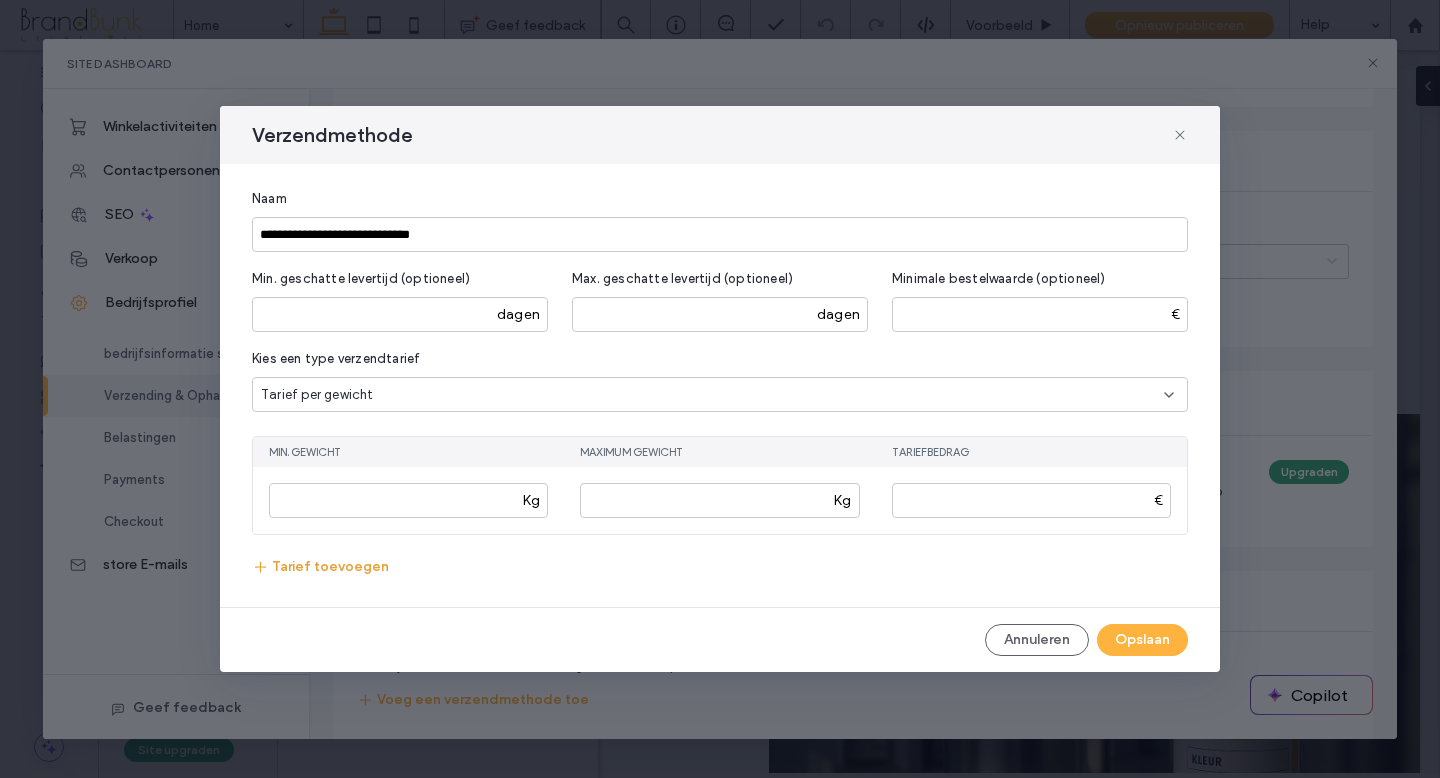 click on "Tarief toevoegen" at bounding box center (320, 567) 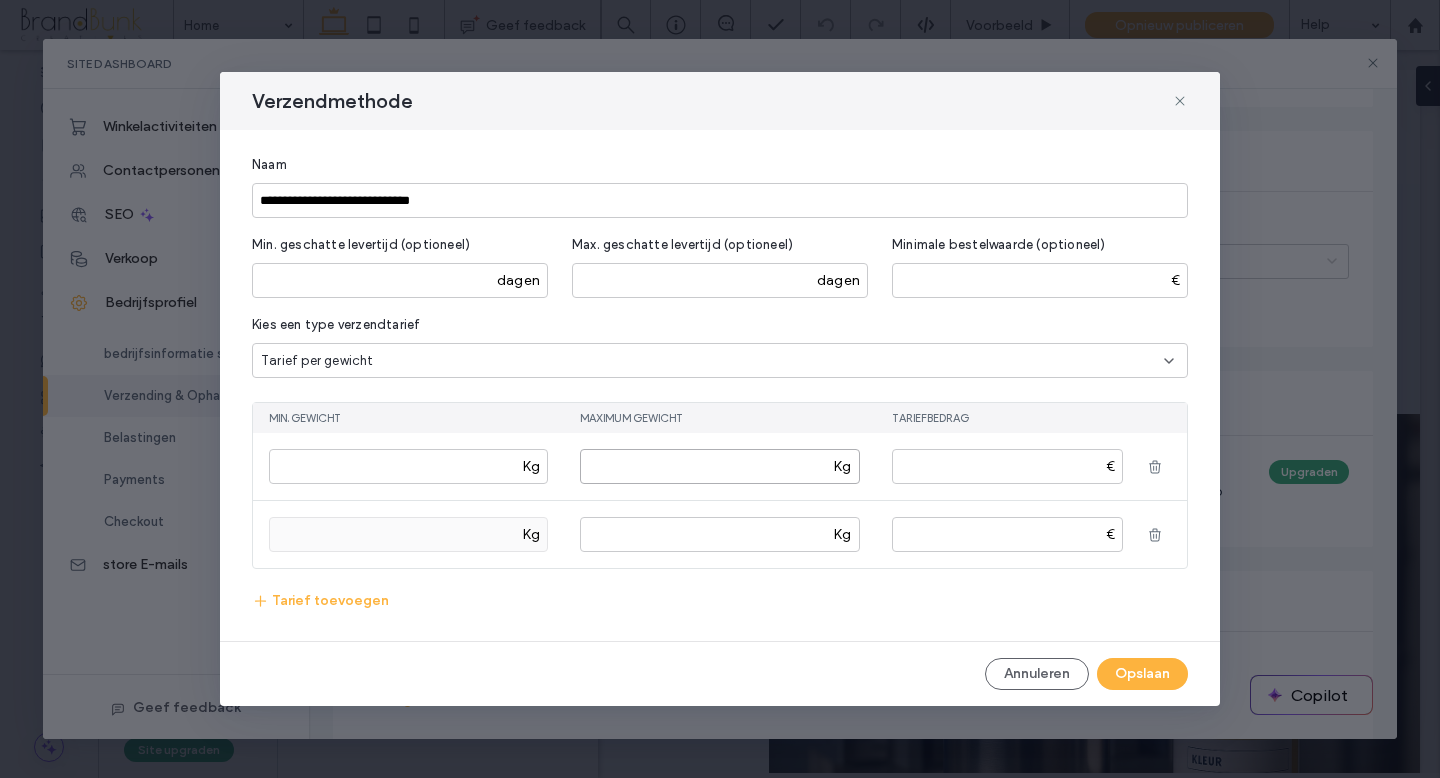 drag, startPoint x: 608, startPoint y: 467, endPoint x: 585, endPoint y: 469, distance: 23.086792 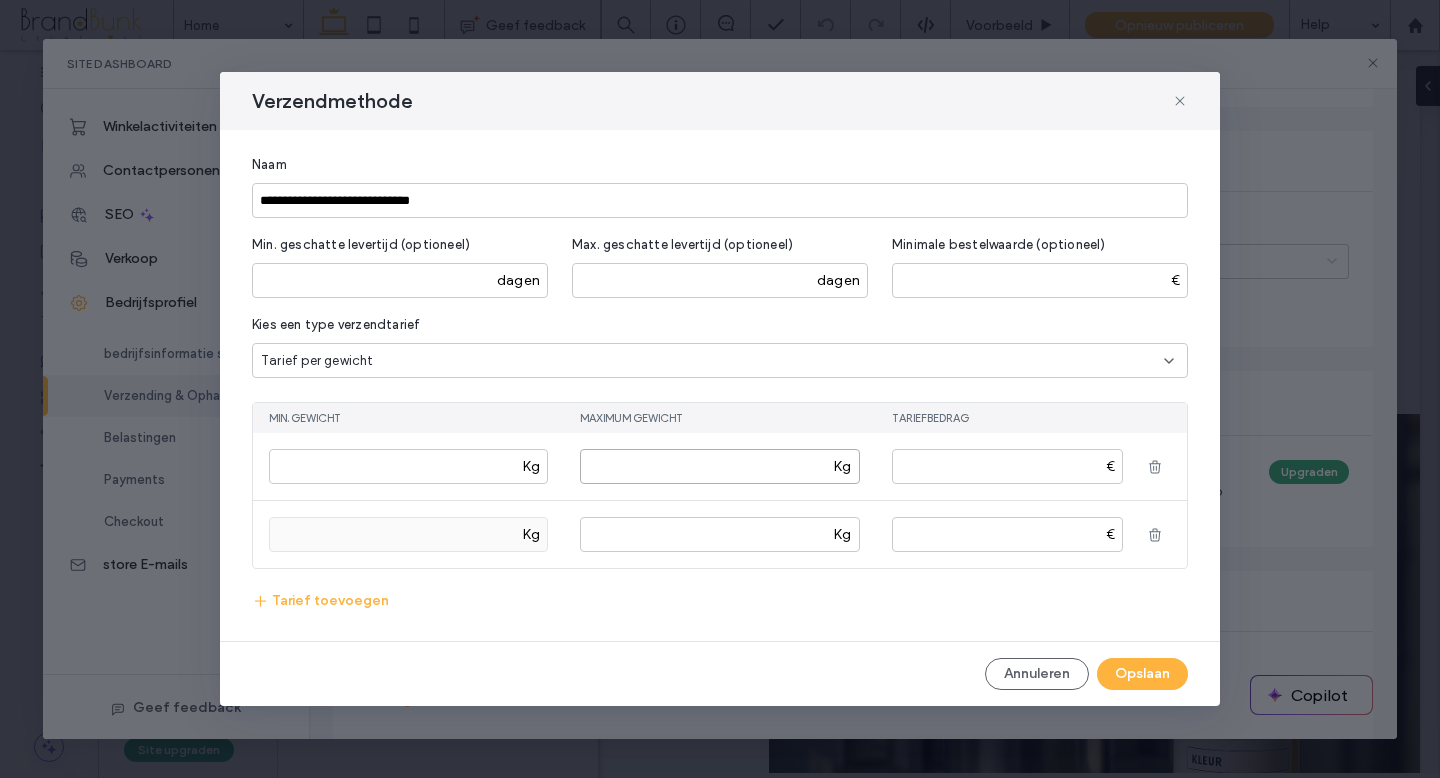 type on "**" 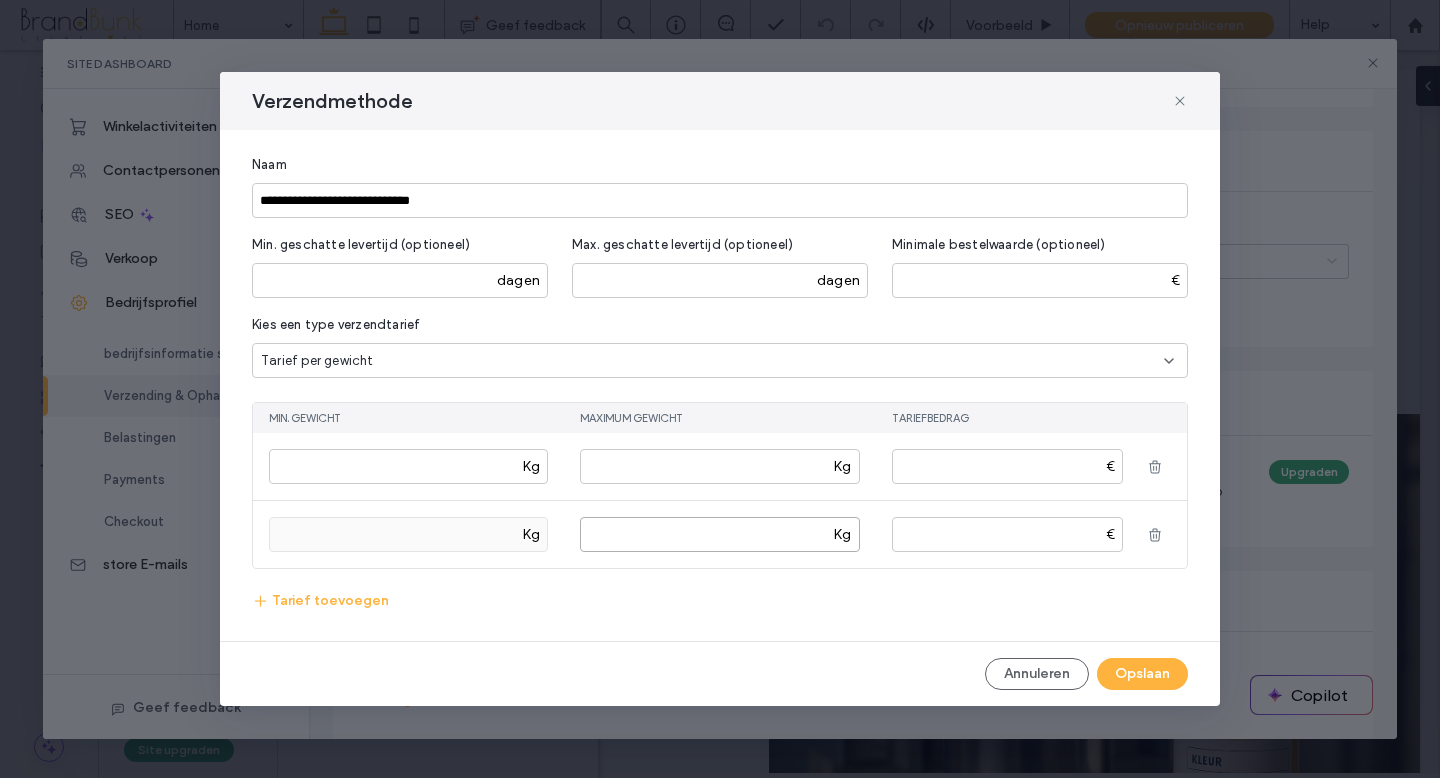 click at bounding box center (719, 534) 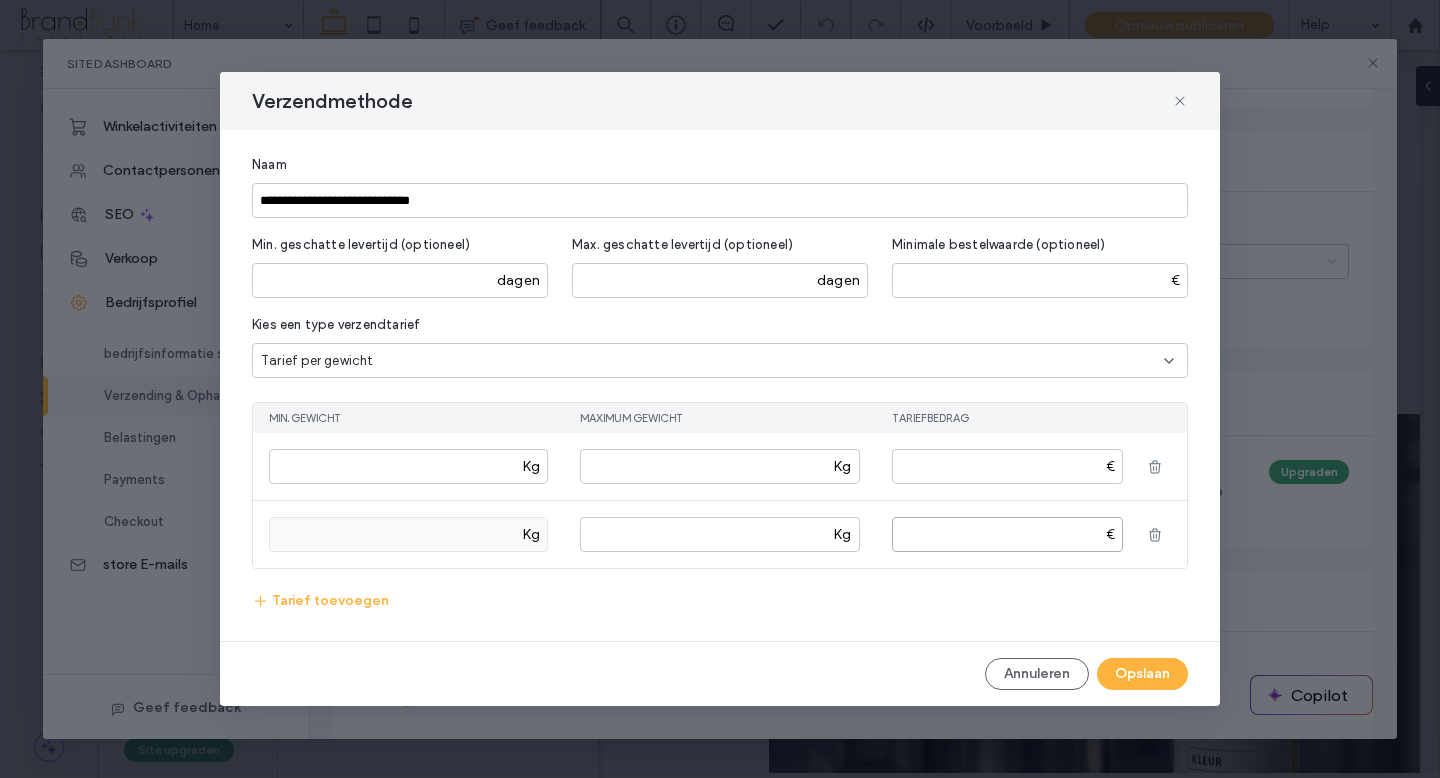click on "*" at bounding box center (1007, 534) 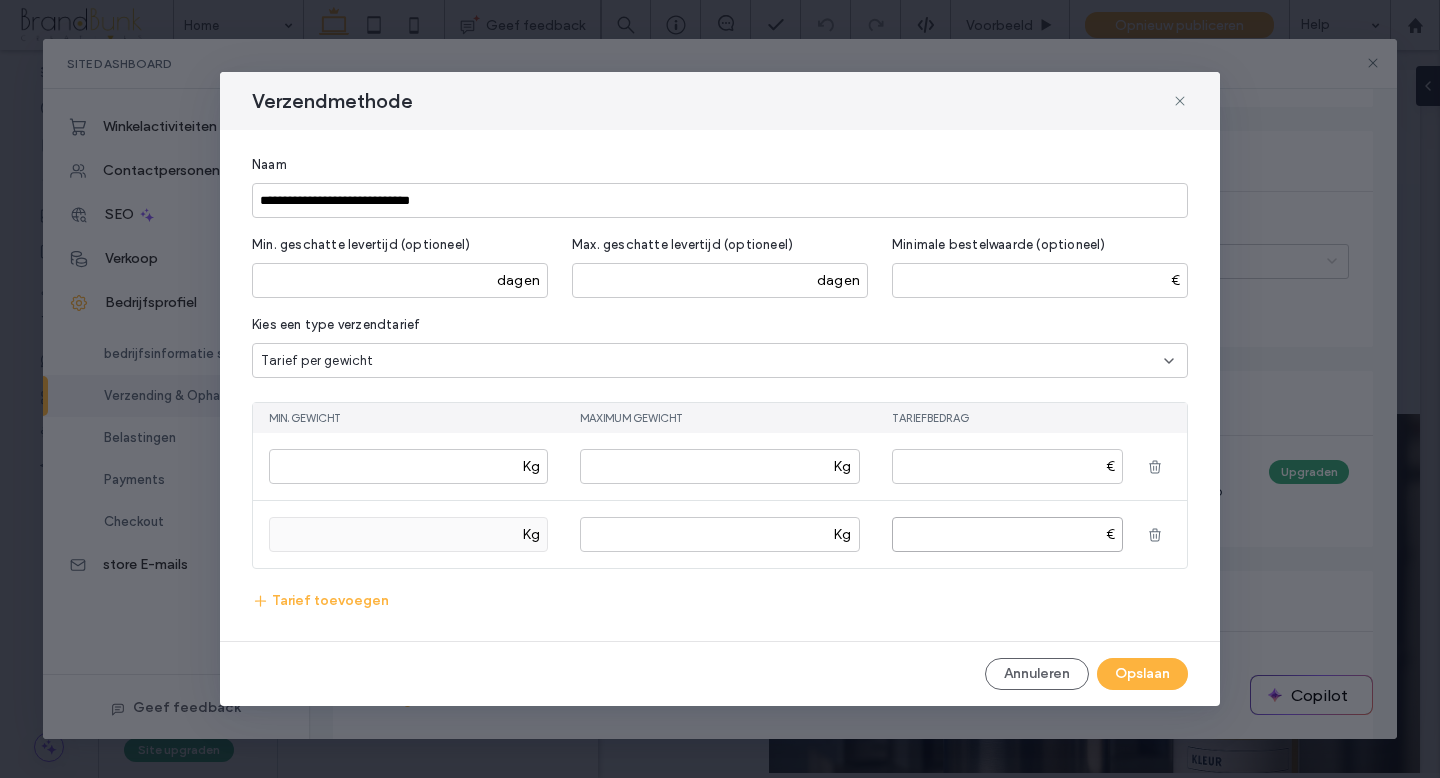 click on "******" at bounding box center (1007, 534) 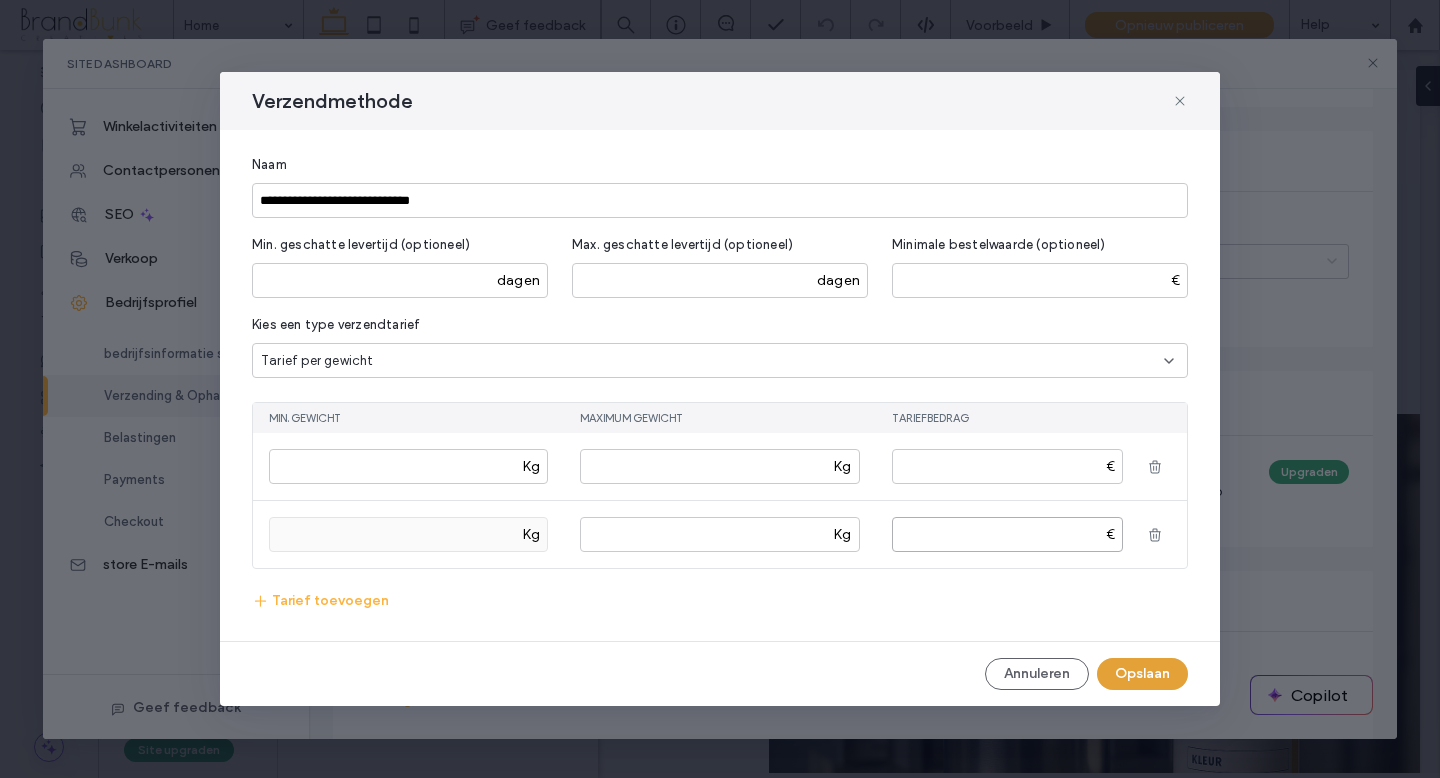 type on "*****" 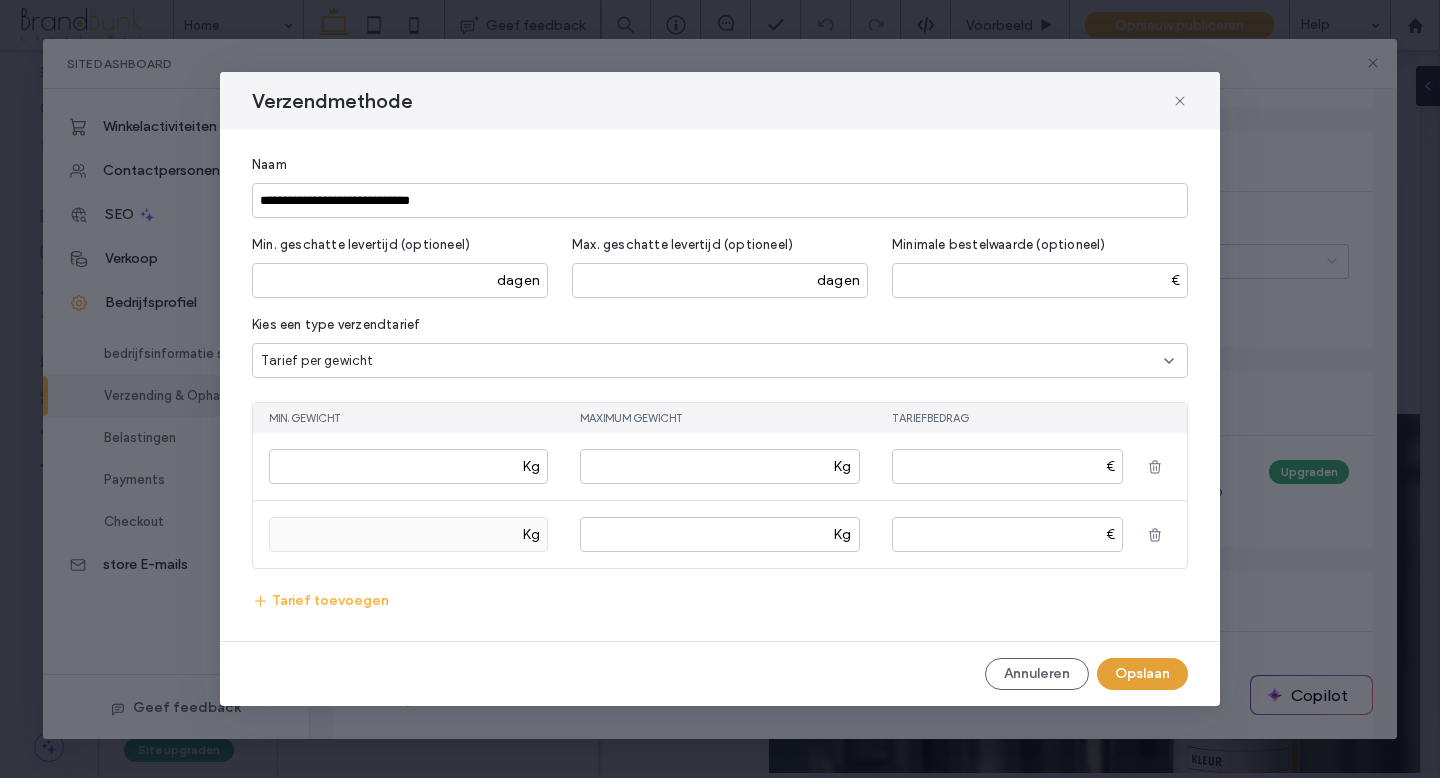 click on "Opslaan" at bounding box center (1142, 674) 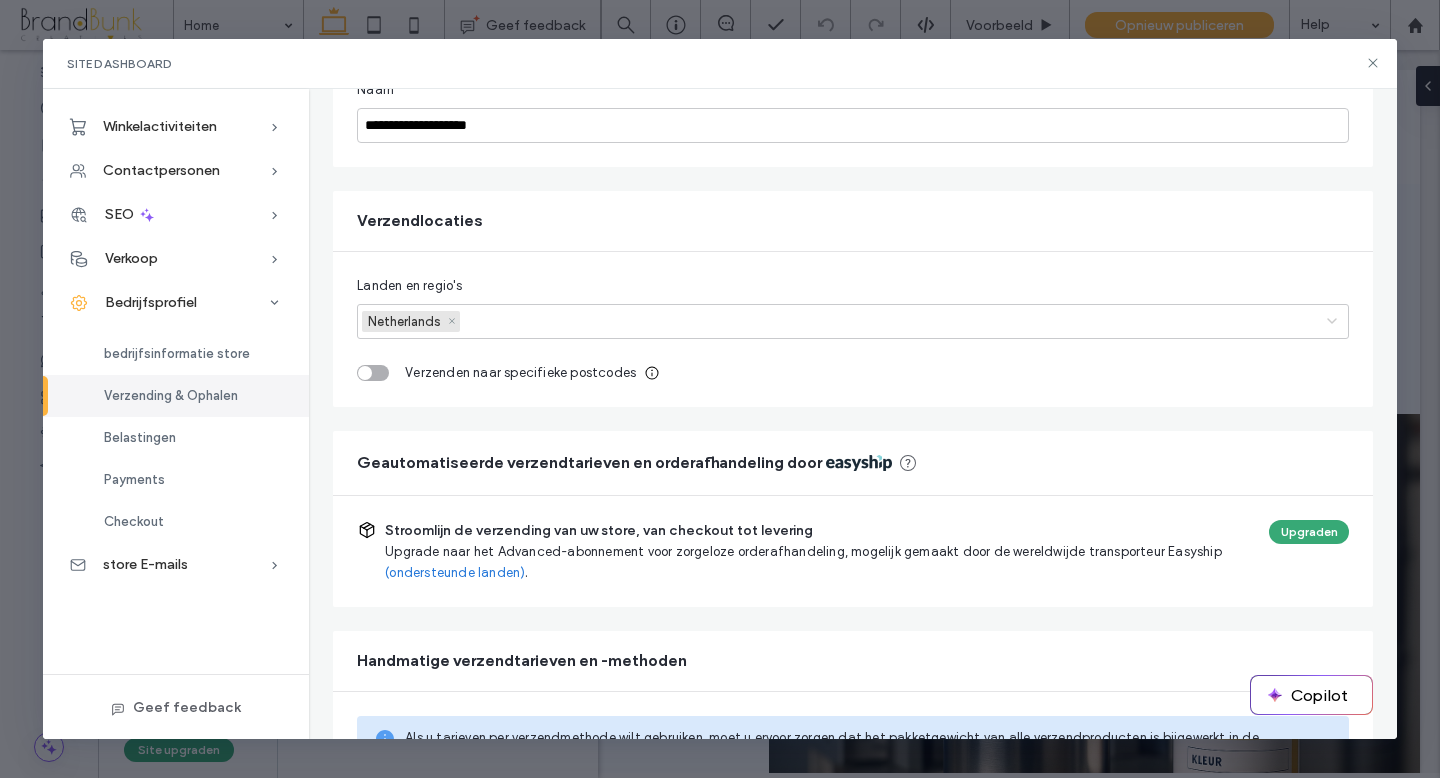 scroll, scrollTop: 268, scrollLeft: 0, axis: vertical 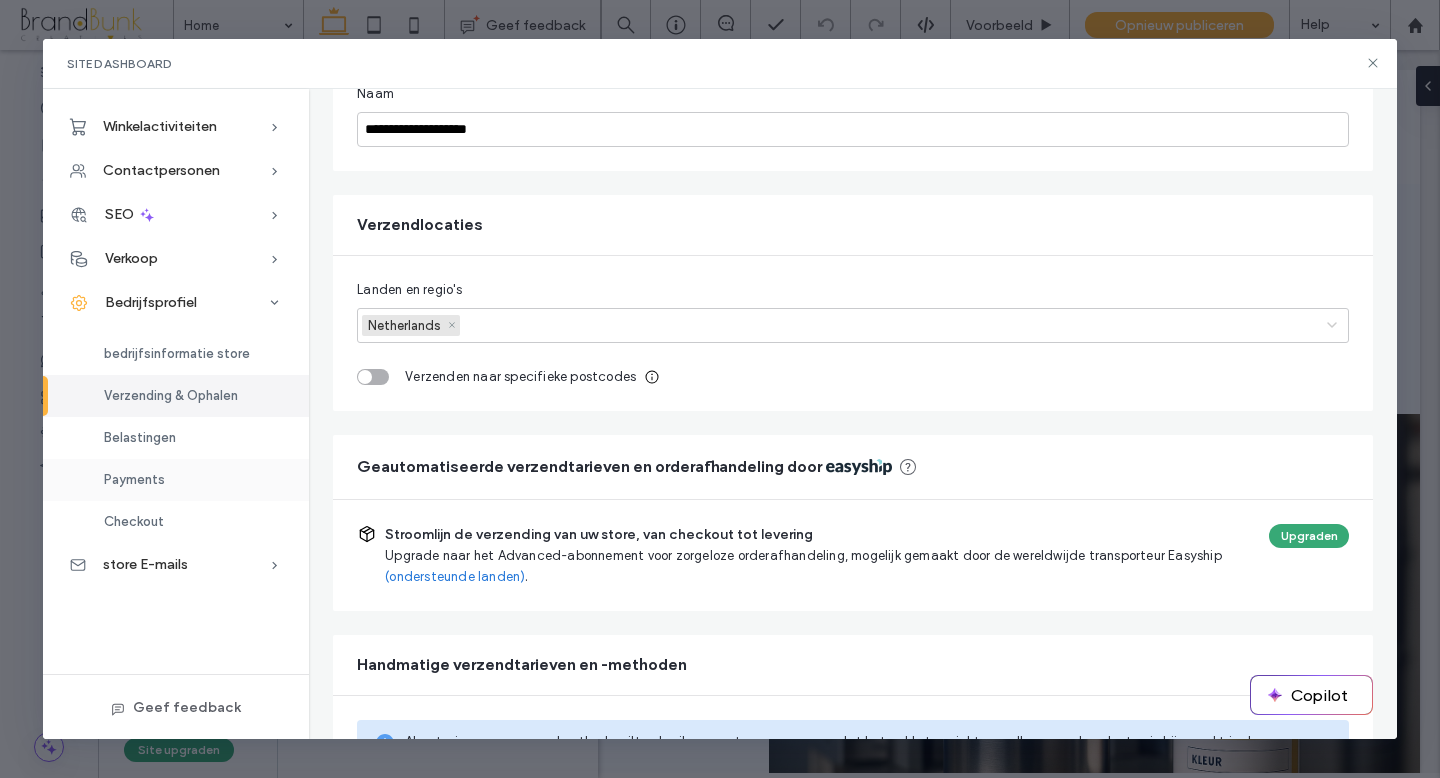 click on "Payments" at bounding box center [134, 479] 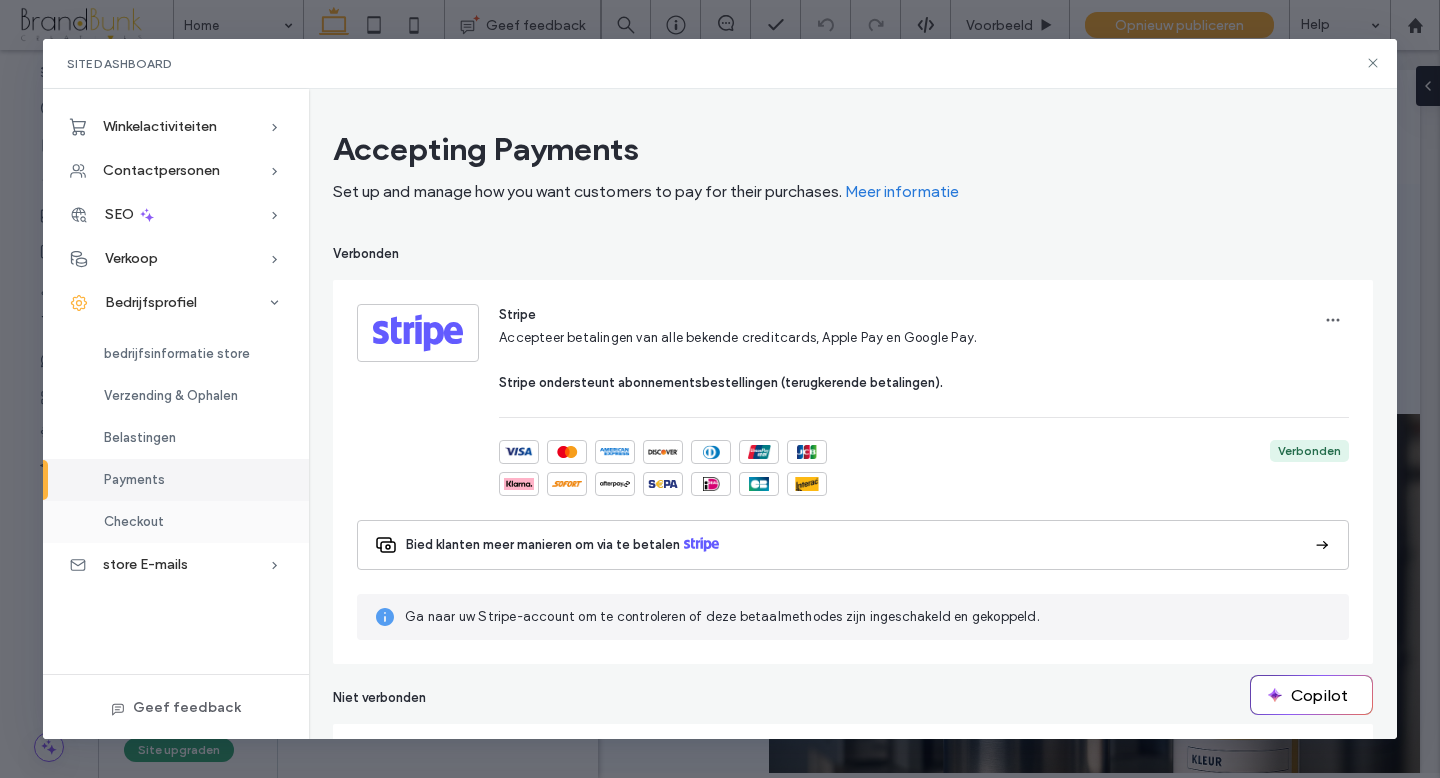 click on "Checkout" at bounding box center (134, 521) 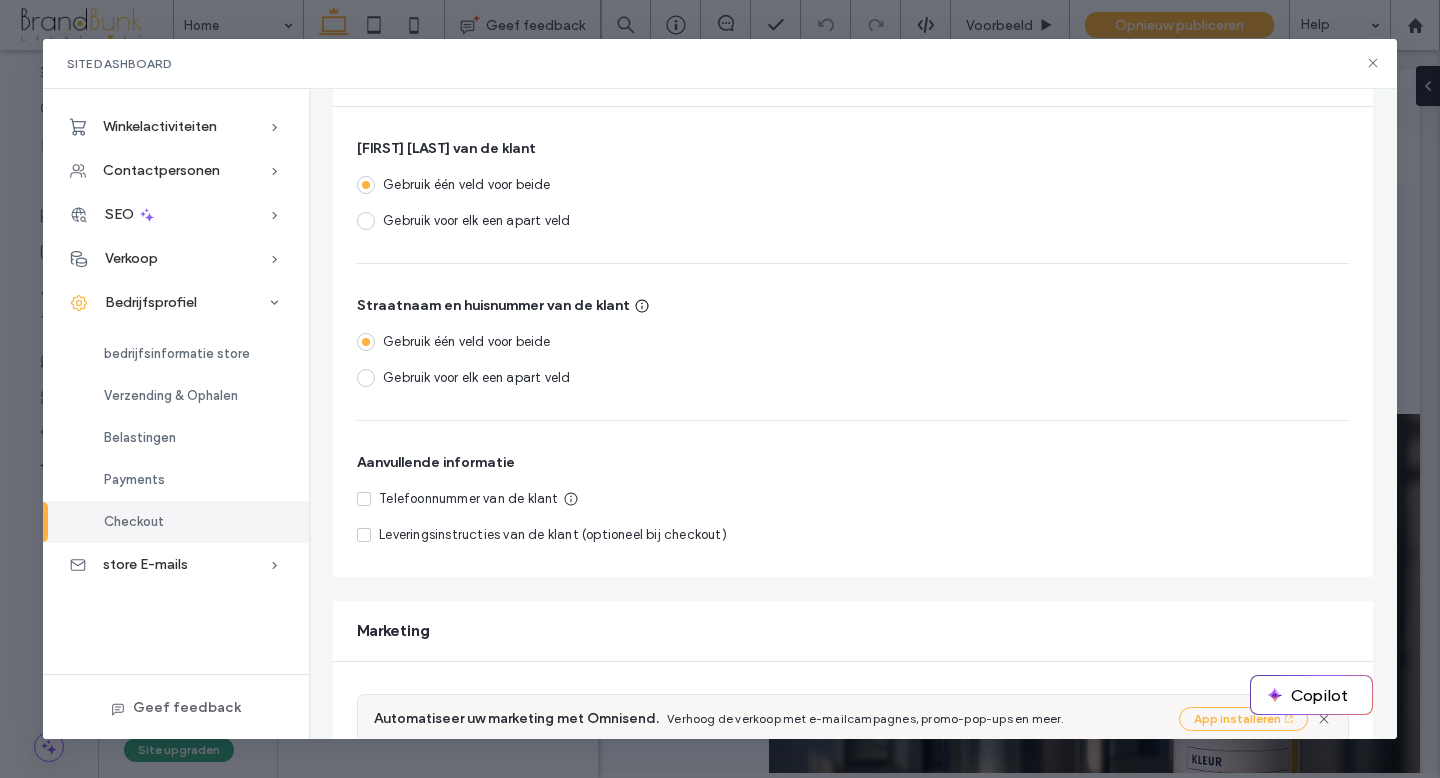 scroll, scrollTop: 211, scrollLeft: 0, axis: vertical 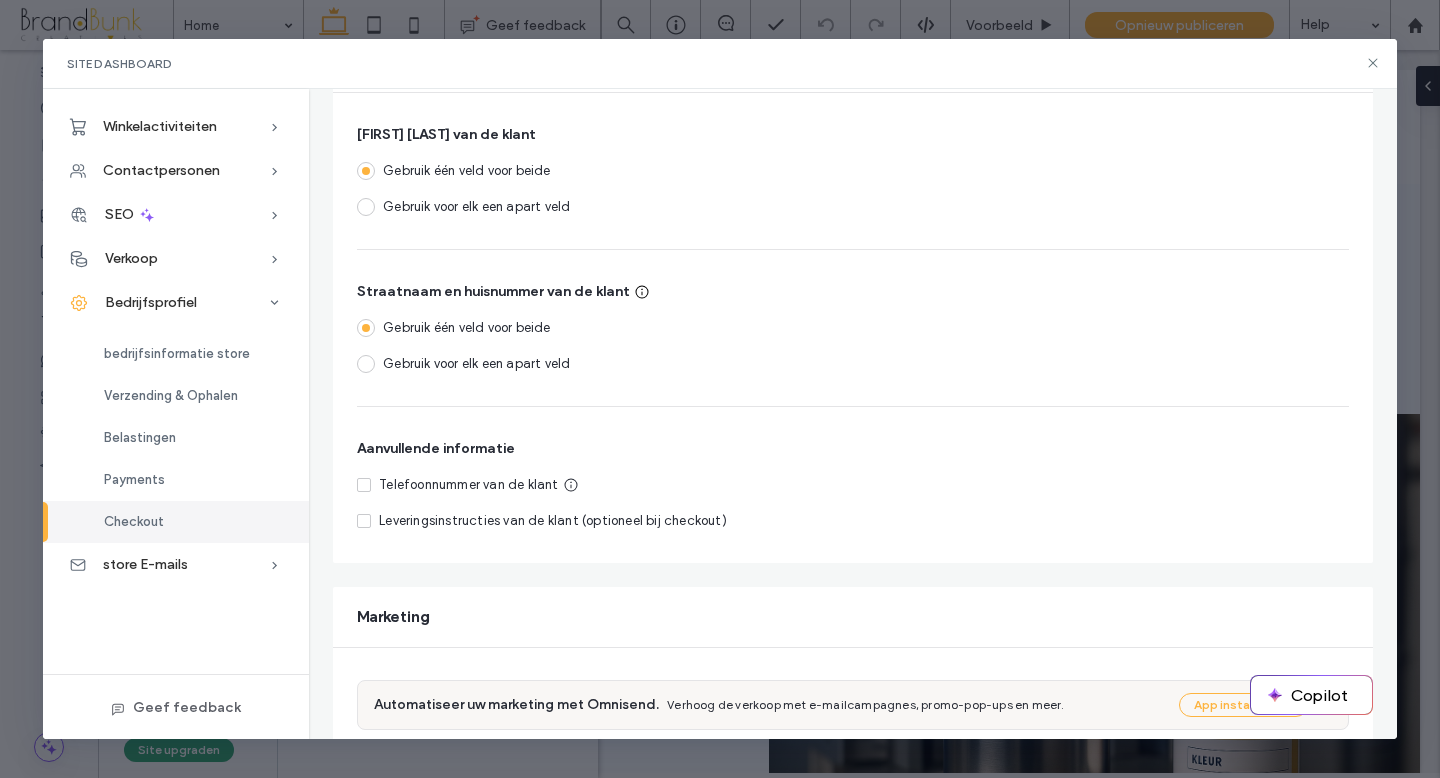 click 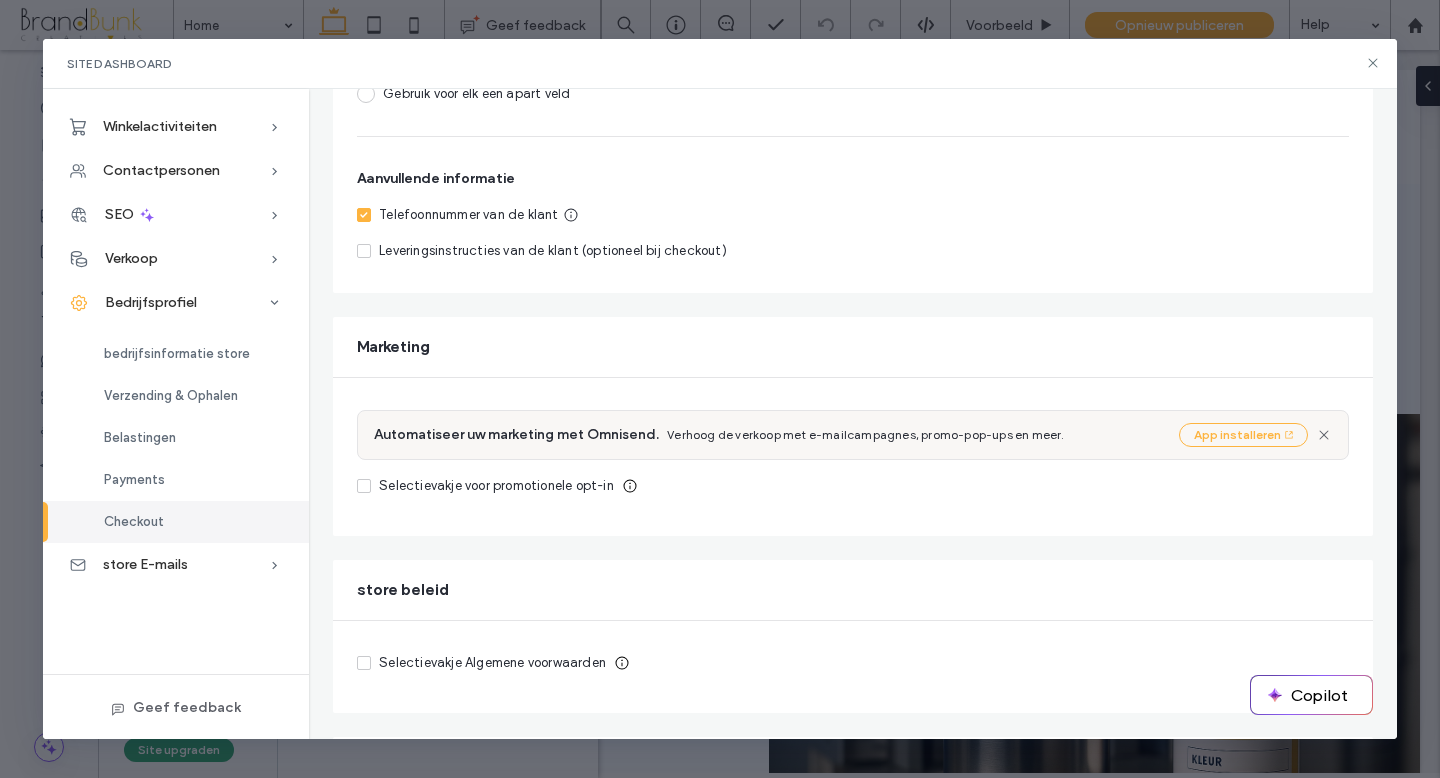 scroll, scrollTop: 488, scrollLeft: 0, axis: vertical 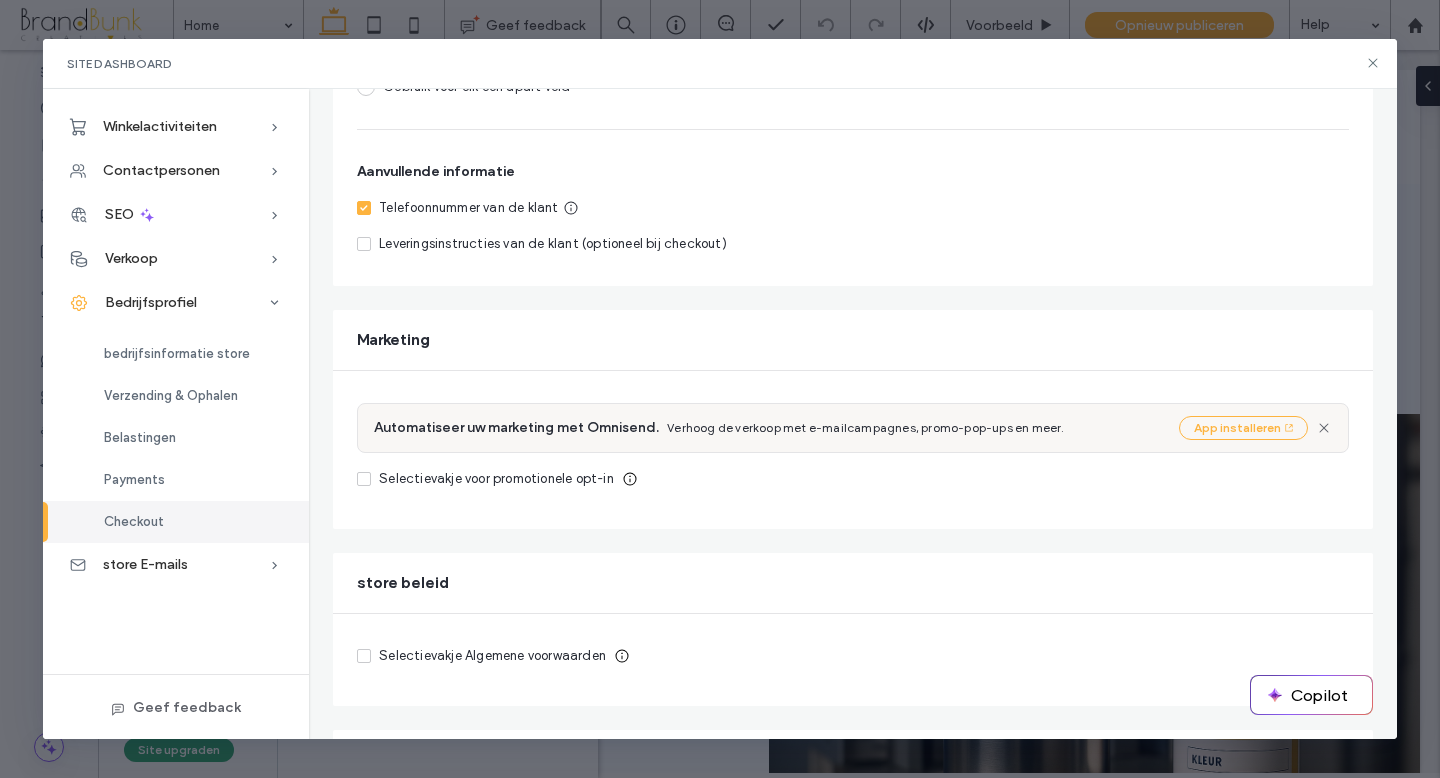 click 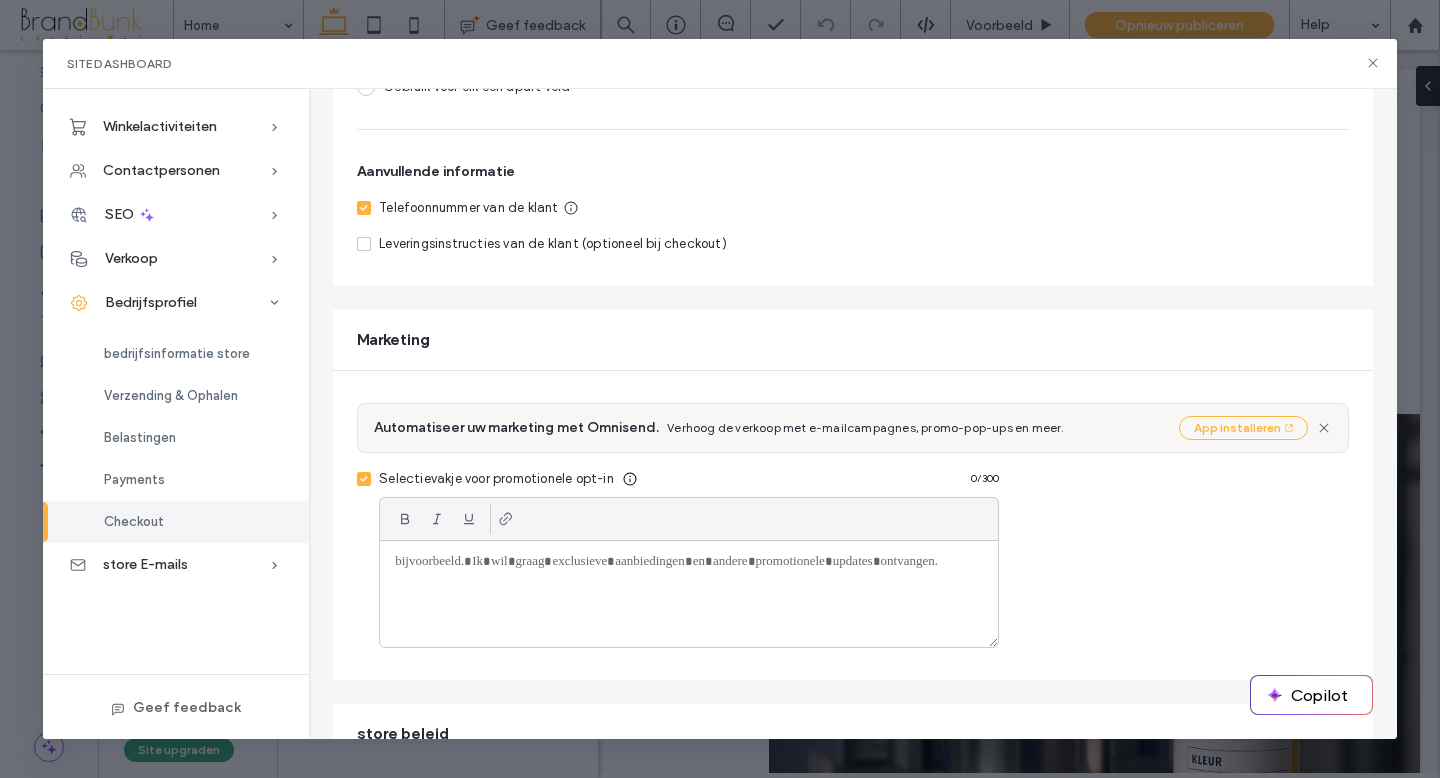 click 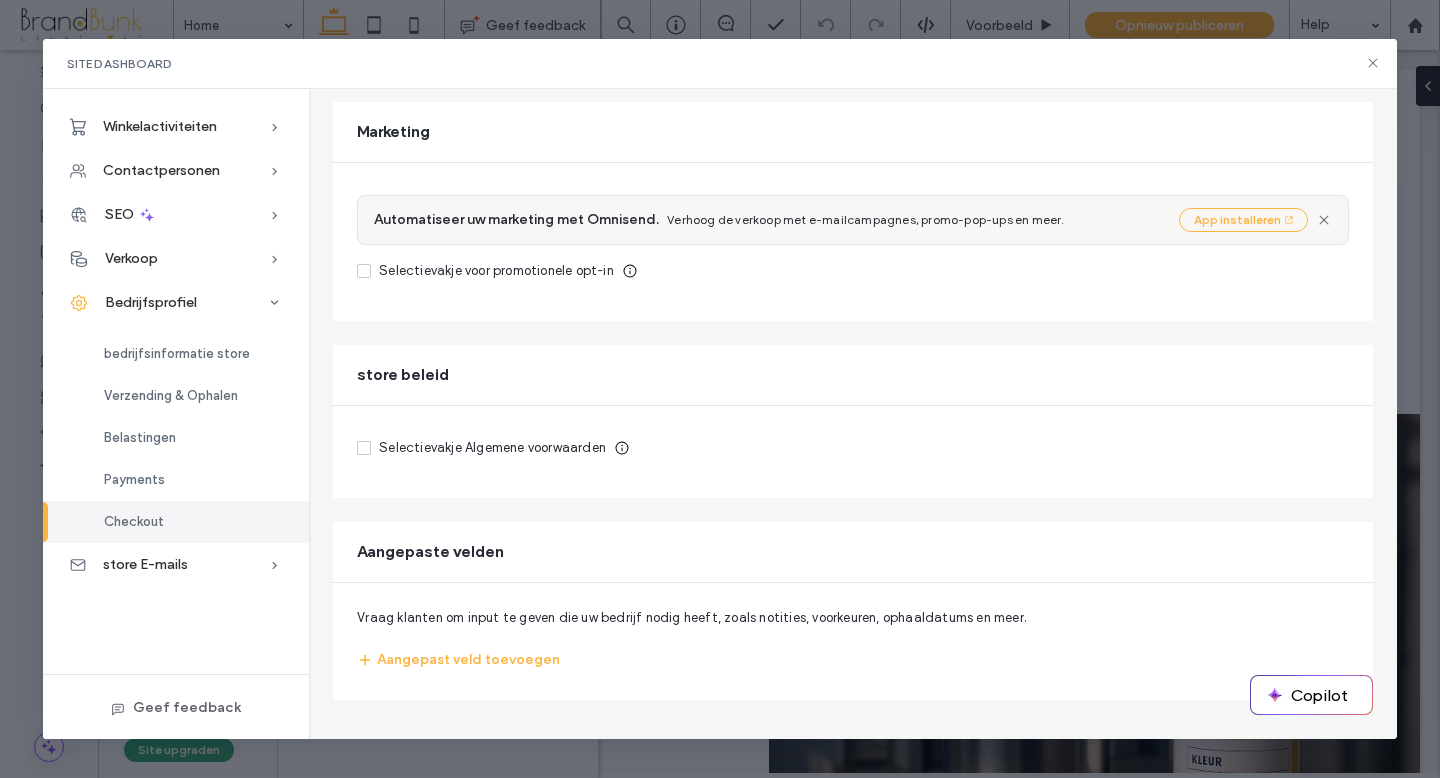 scroll, scrollTop: 697, scrollLeft: 0, axis: vertical 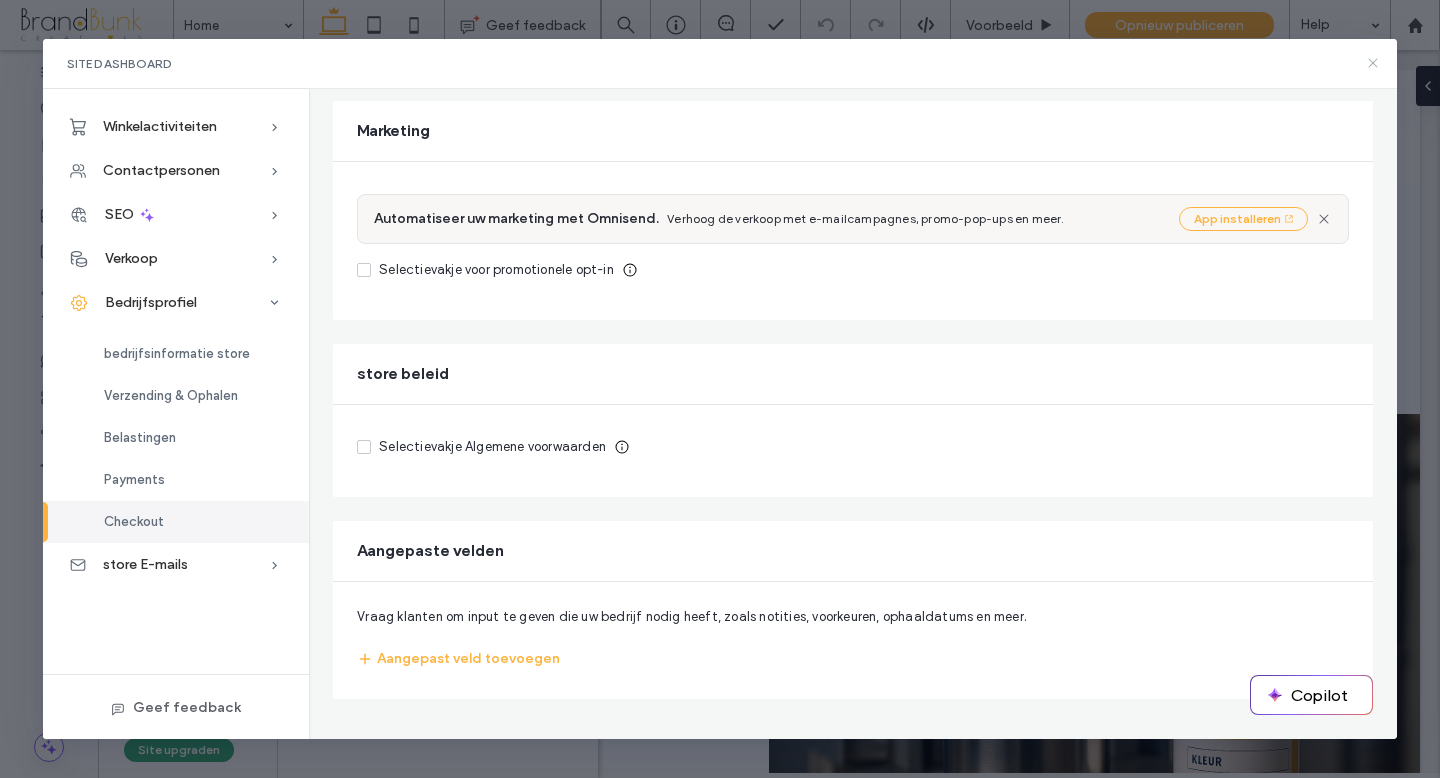 click 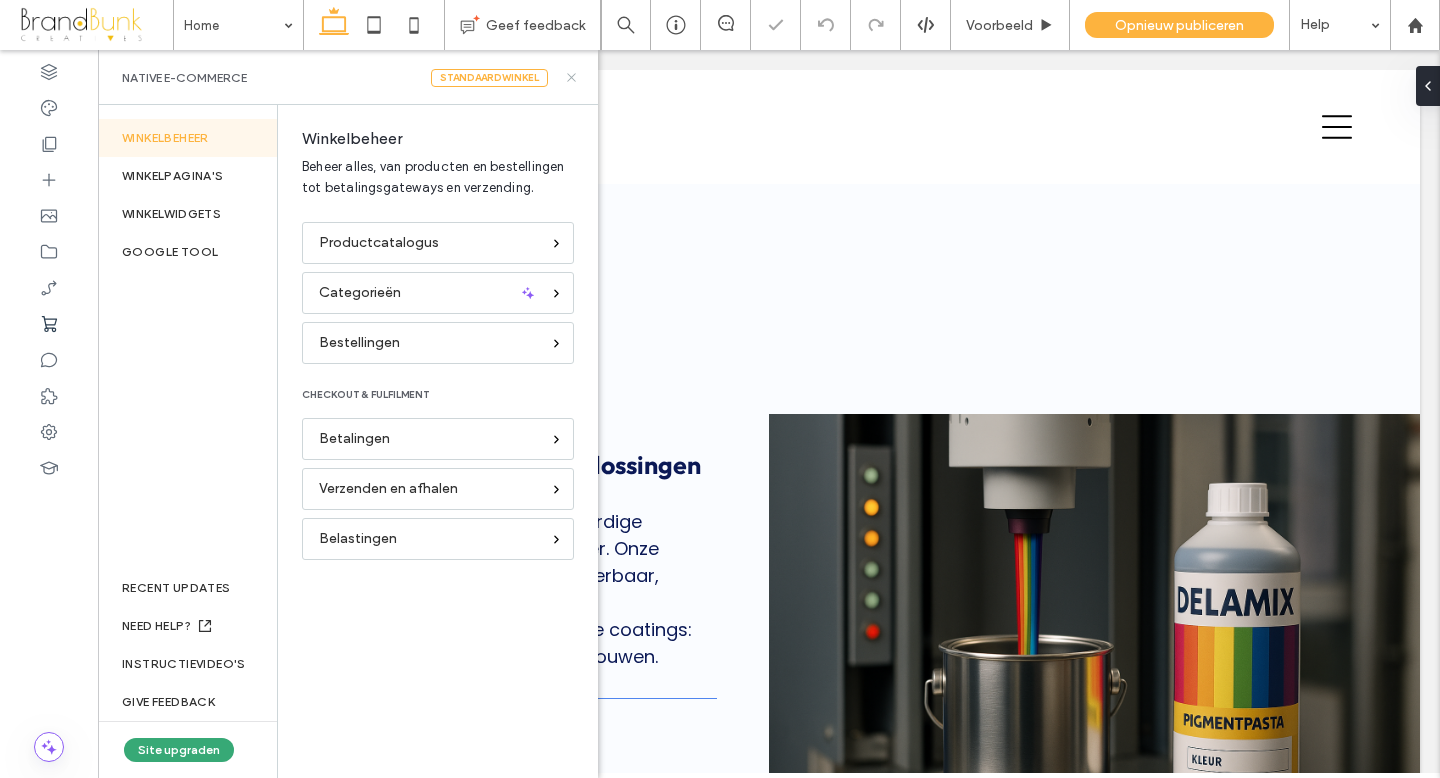 click 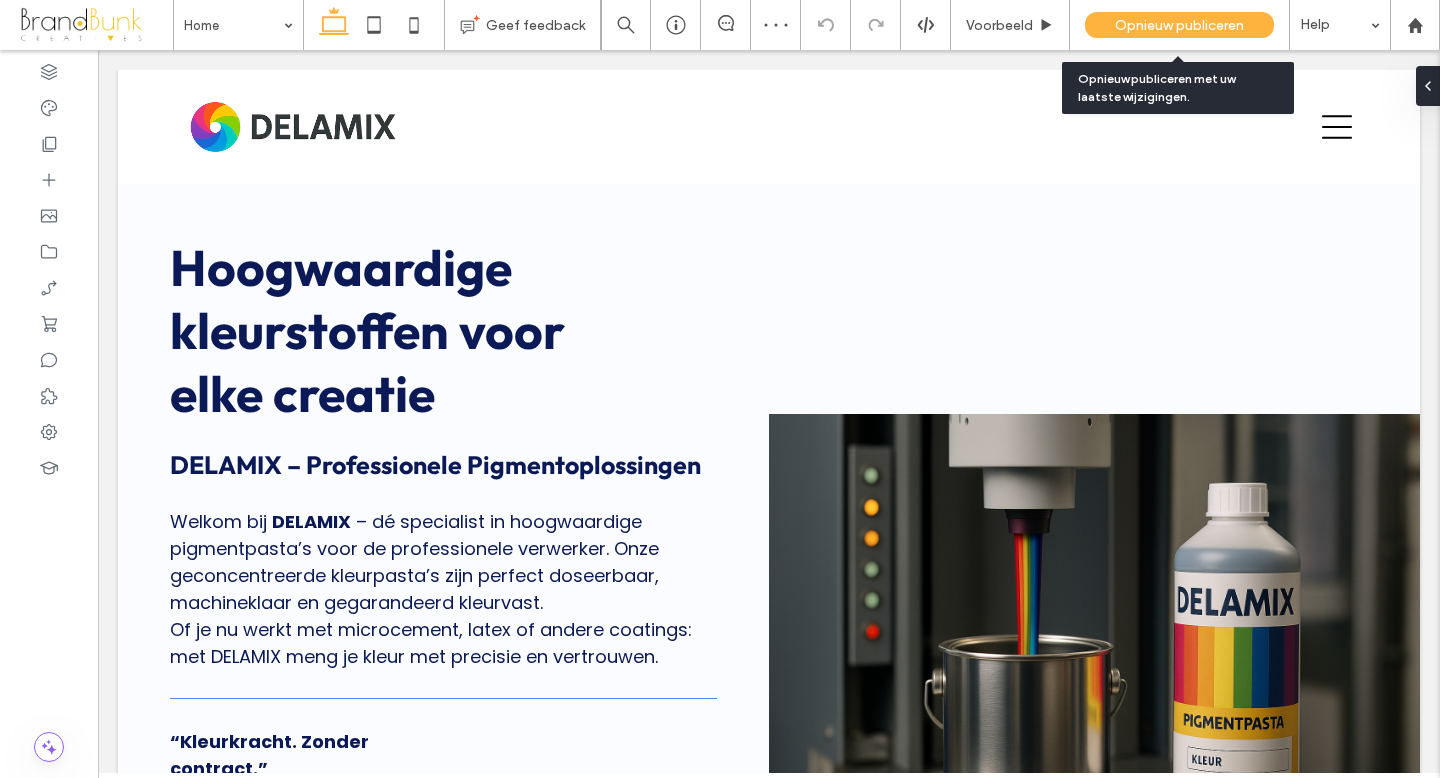 scroll, scrollTop: 0, scrollLeft: 0, axis: both 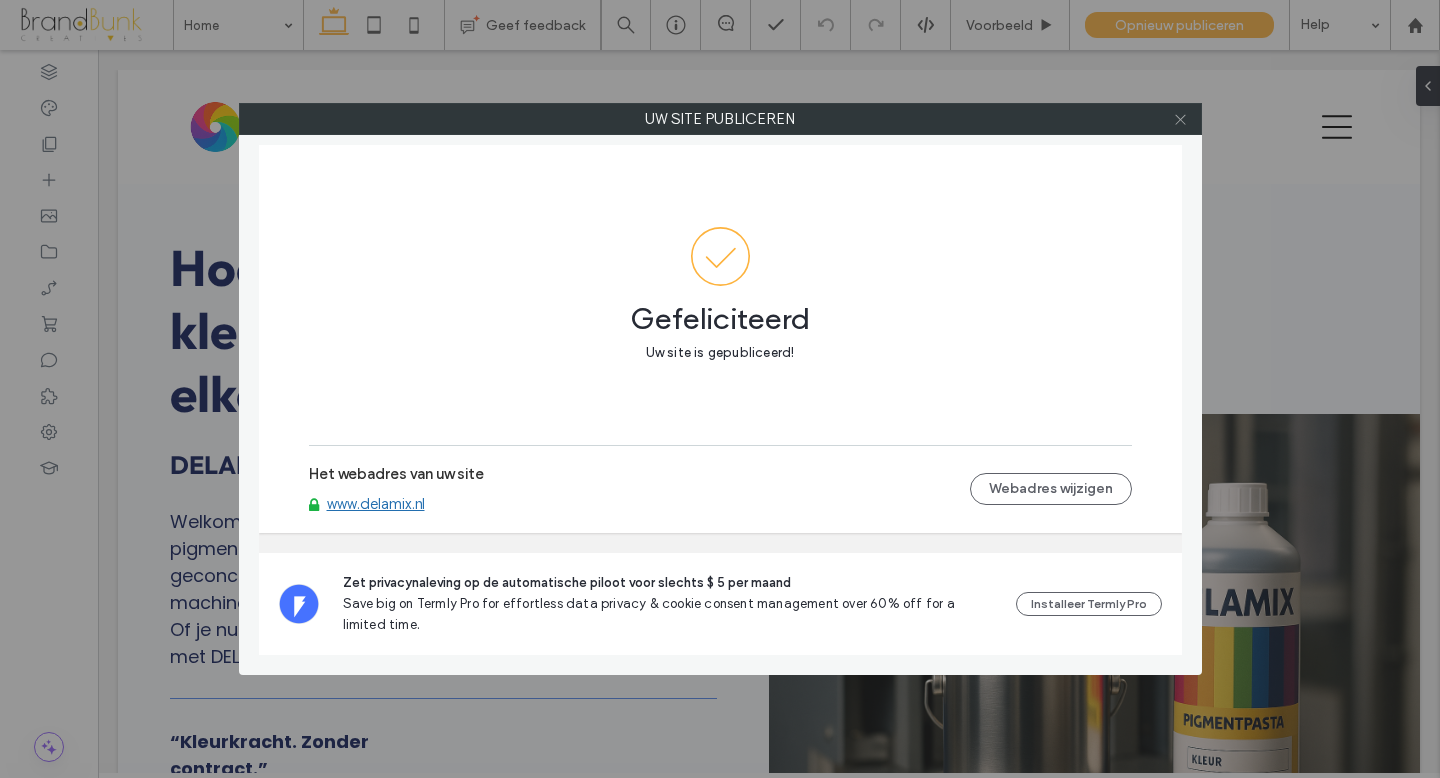 click 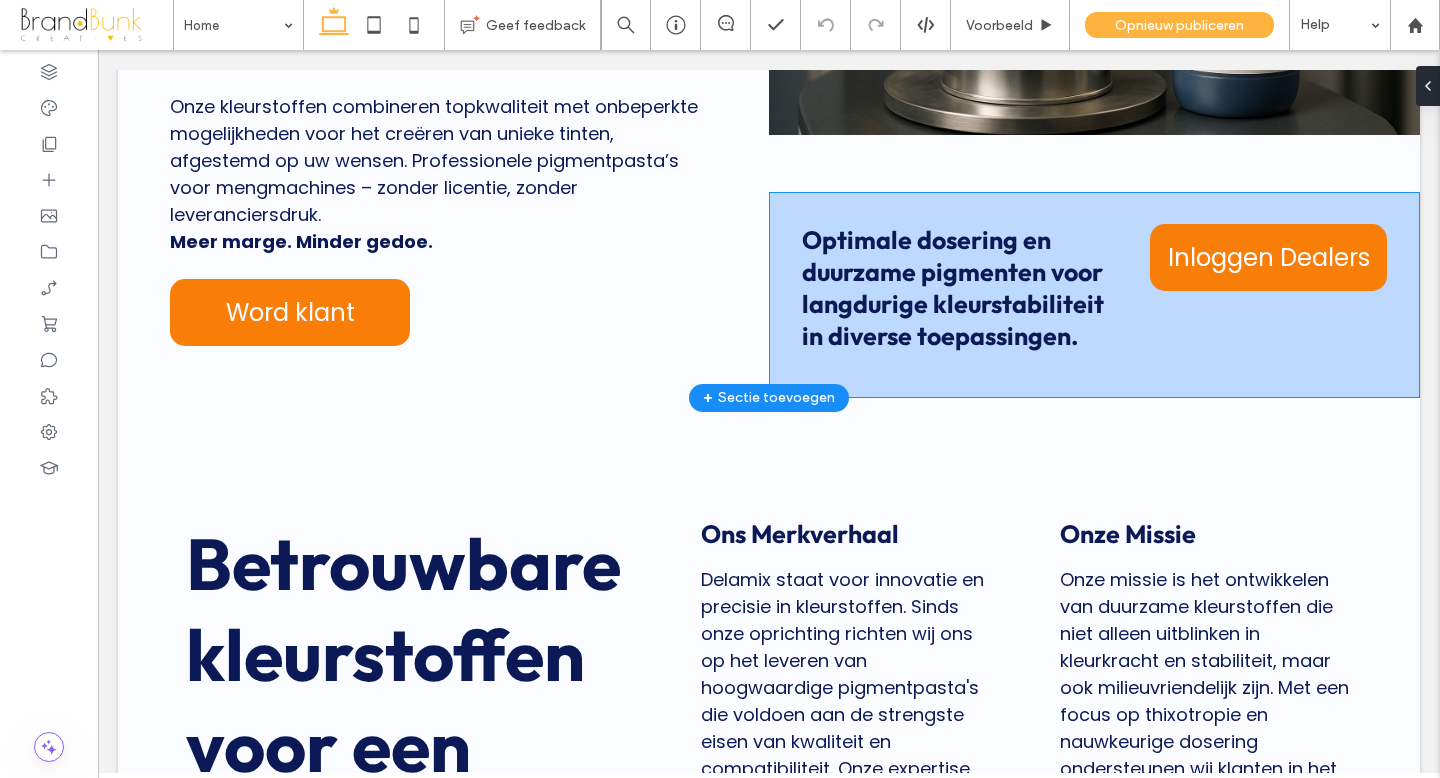 scroll, scrollTop: 716, scrollLeft: 0, axis: vertical 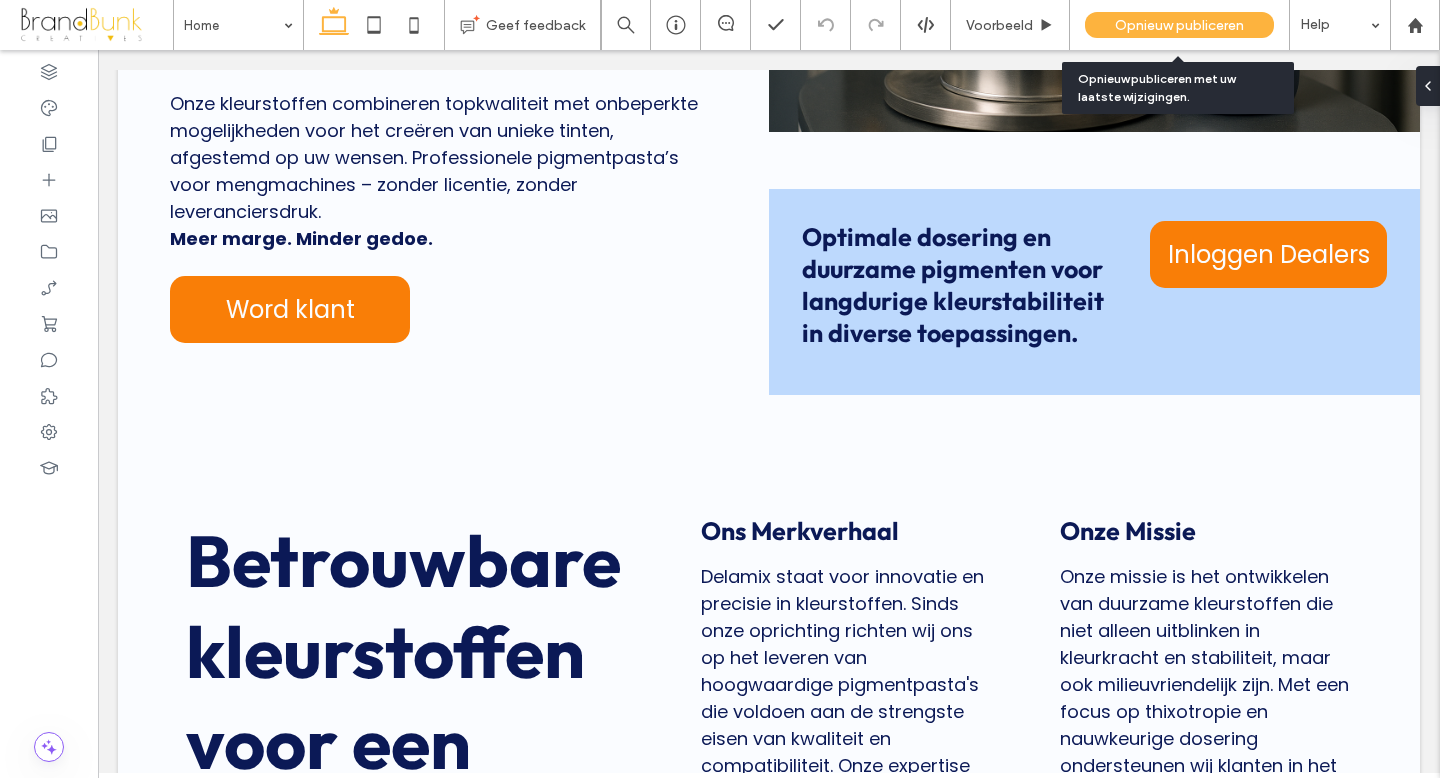 click on "Opnieuw publiceren" at bounding box center (1179, 25) 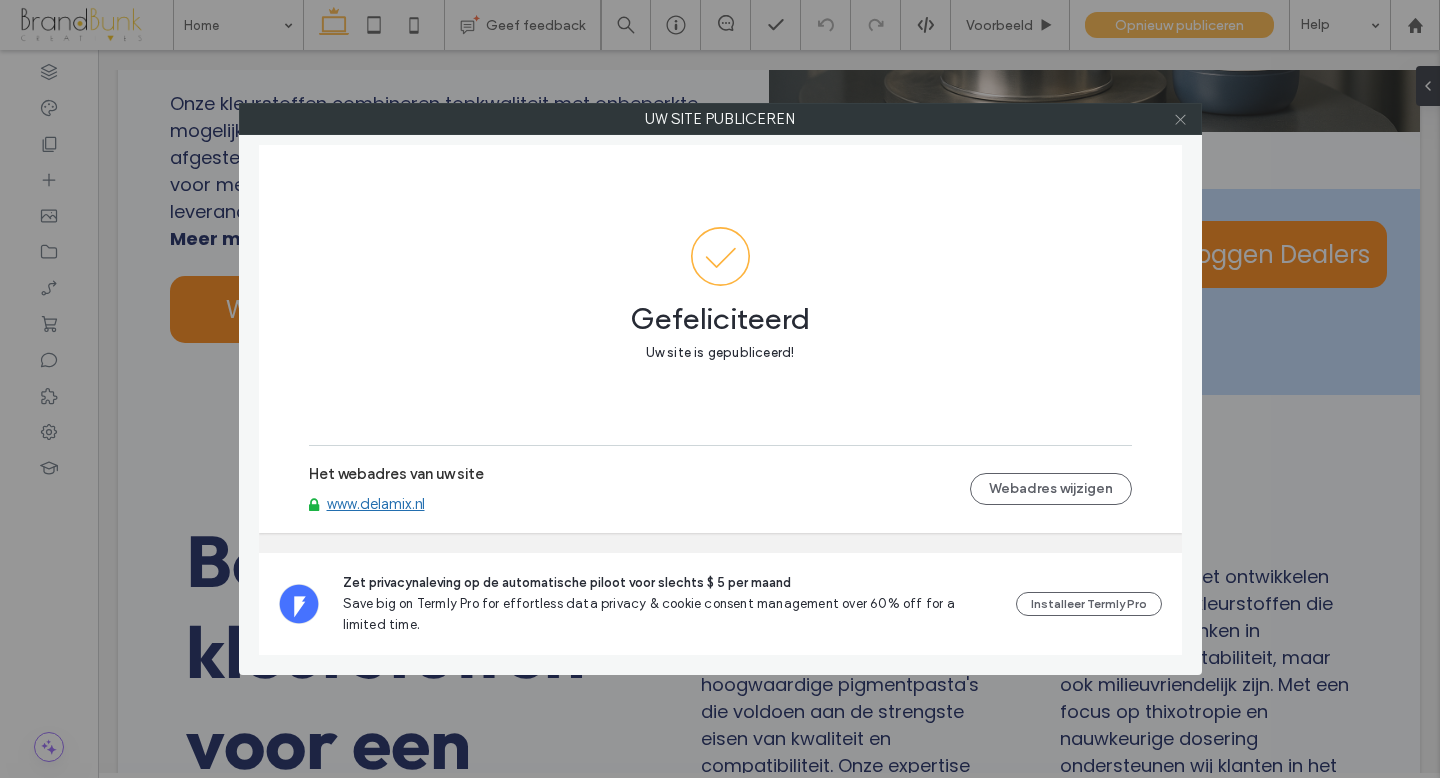 click 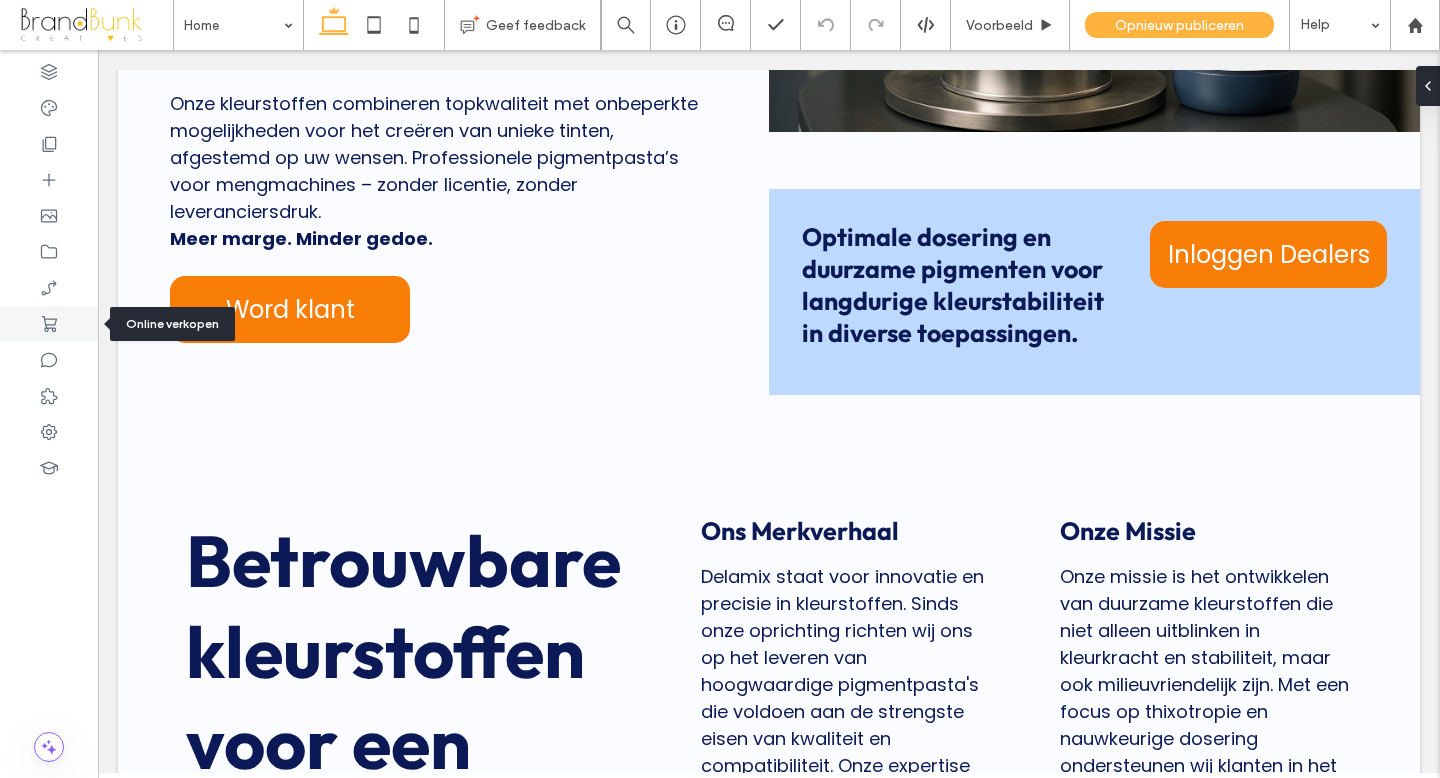 click 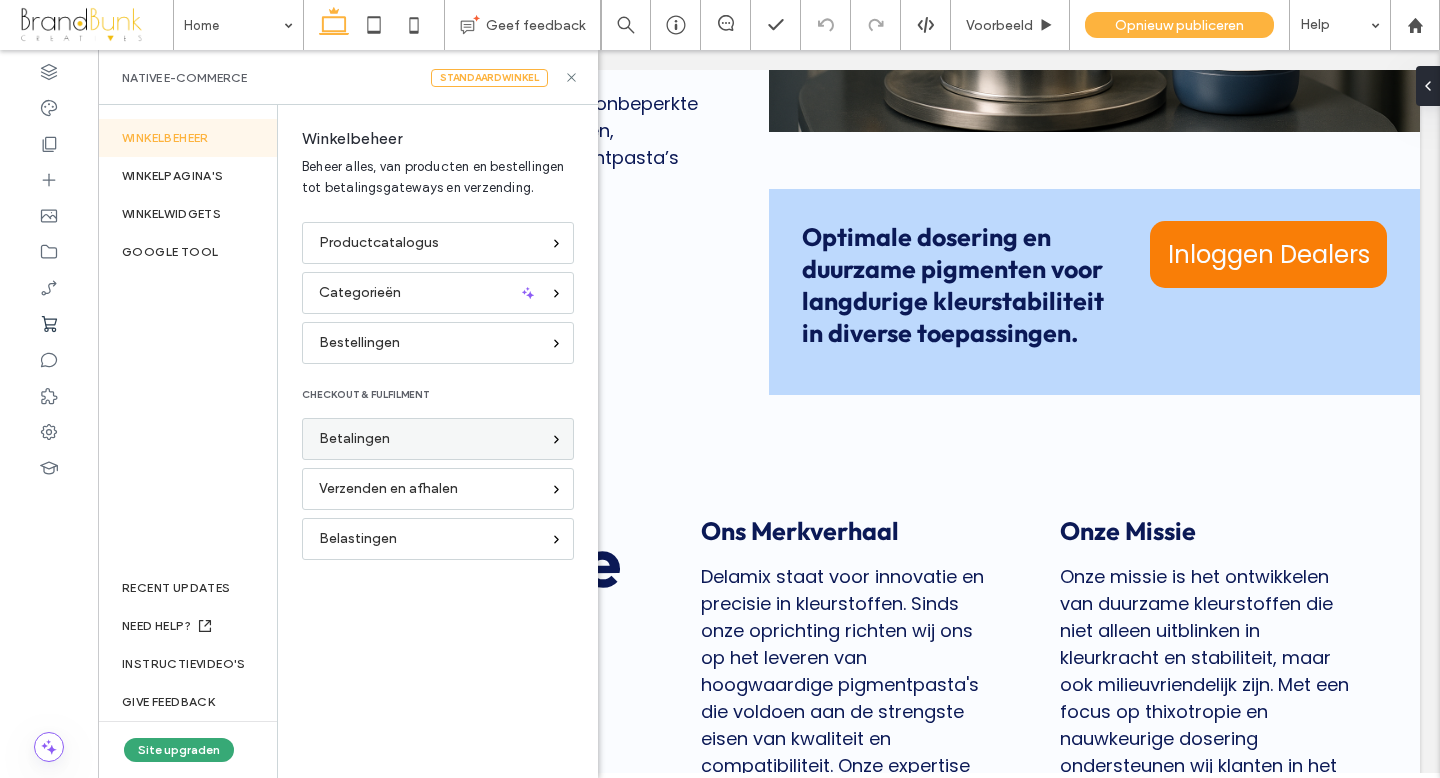 click on "Betalingen" at bounding box center (354, 439) 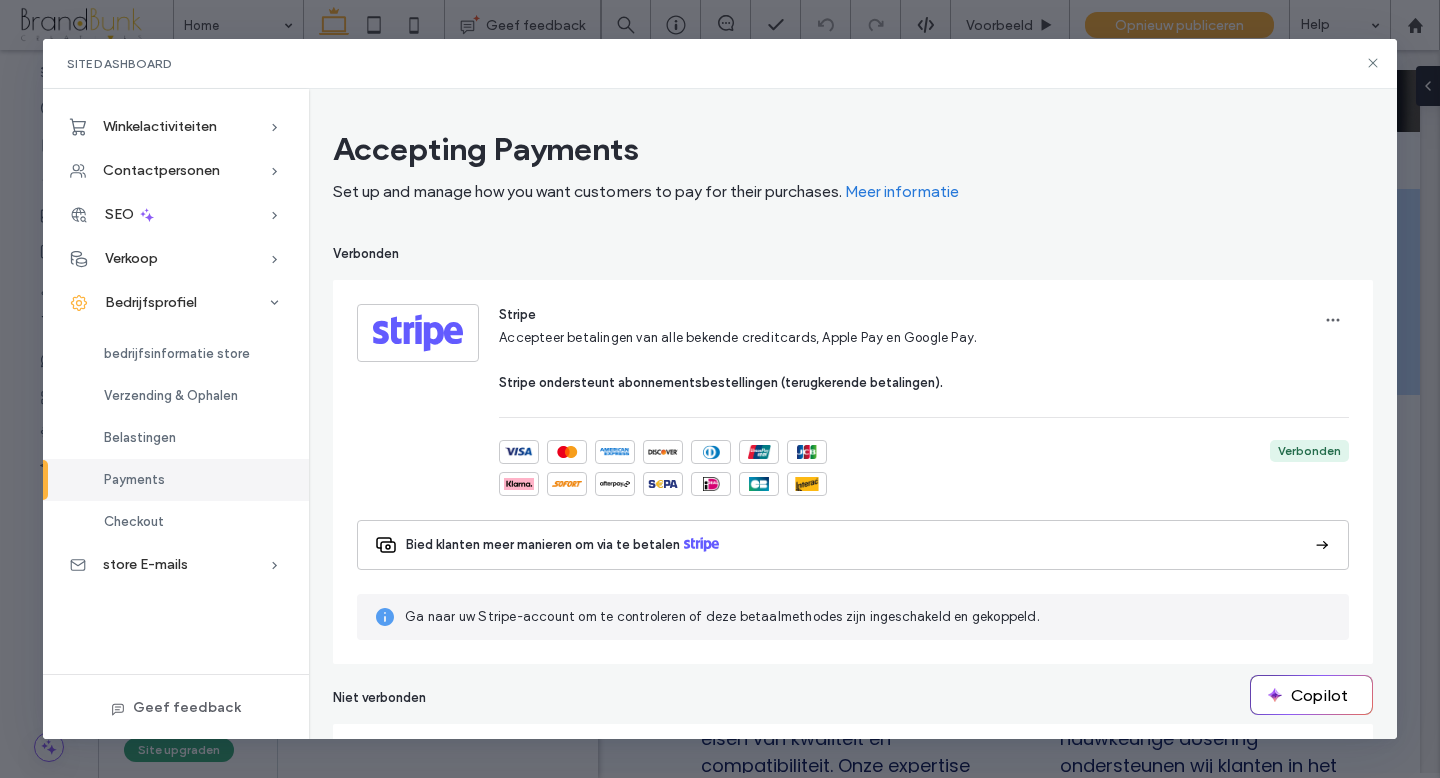 click on "Bied klanten meer manieren om via te betalen" at bounding box center (543, 545) 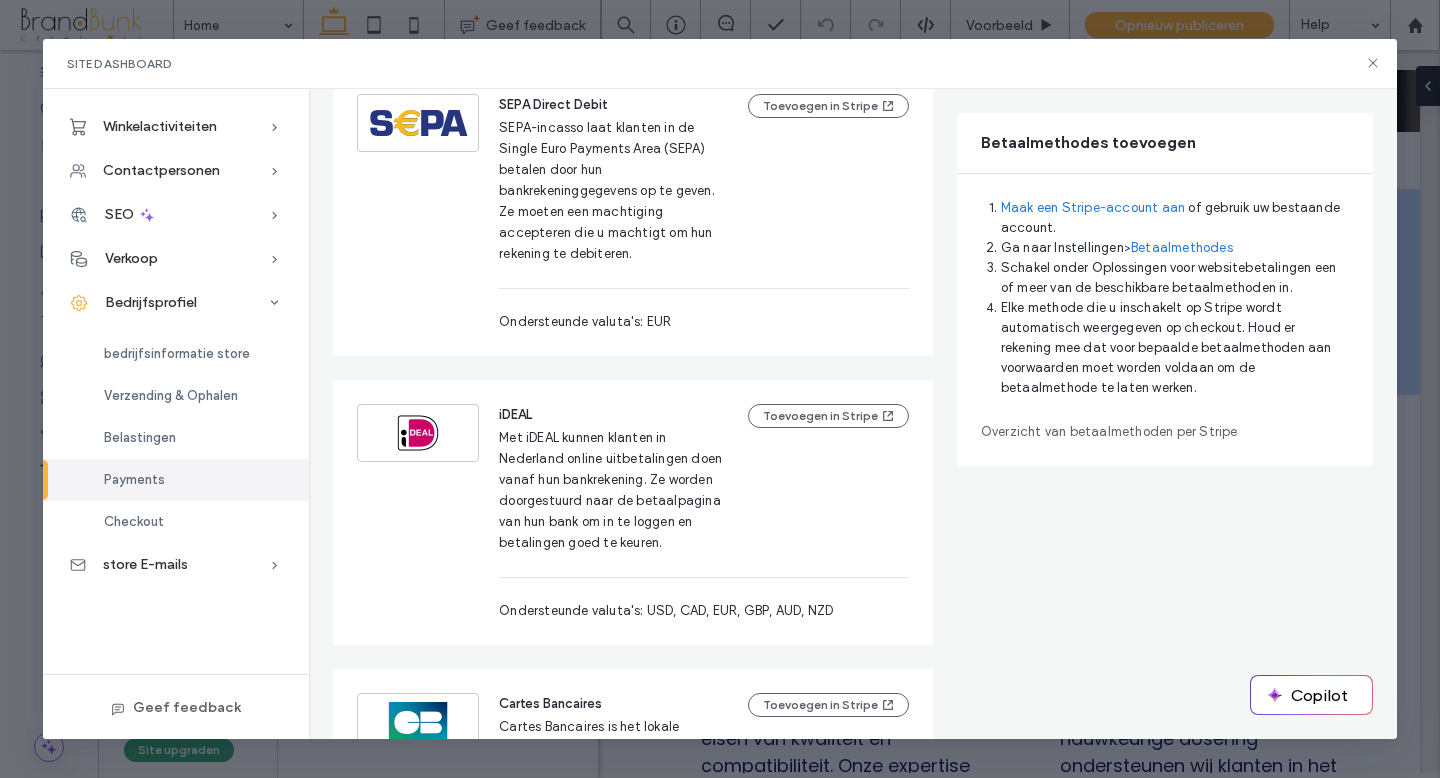 scroll, scrollTop: 1496, scrollLeft: 0, axis: vertical 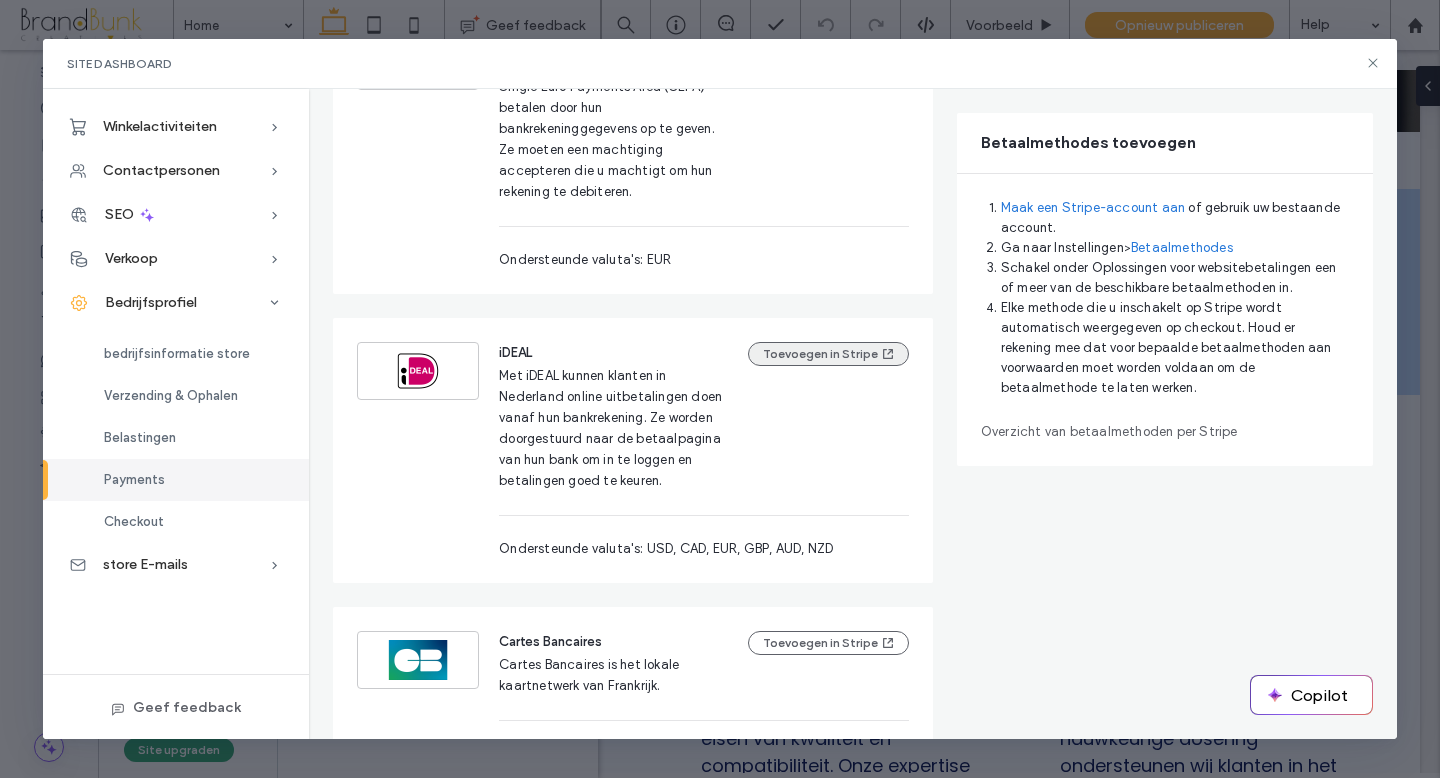 click on "Toevoegen in Stripe" at bounding box center (828, 354) 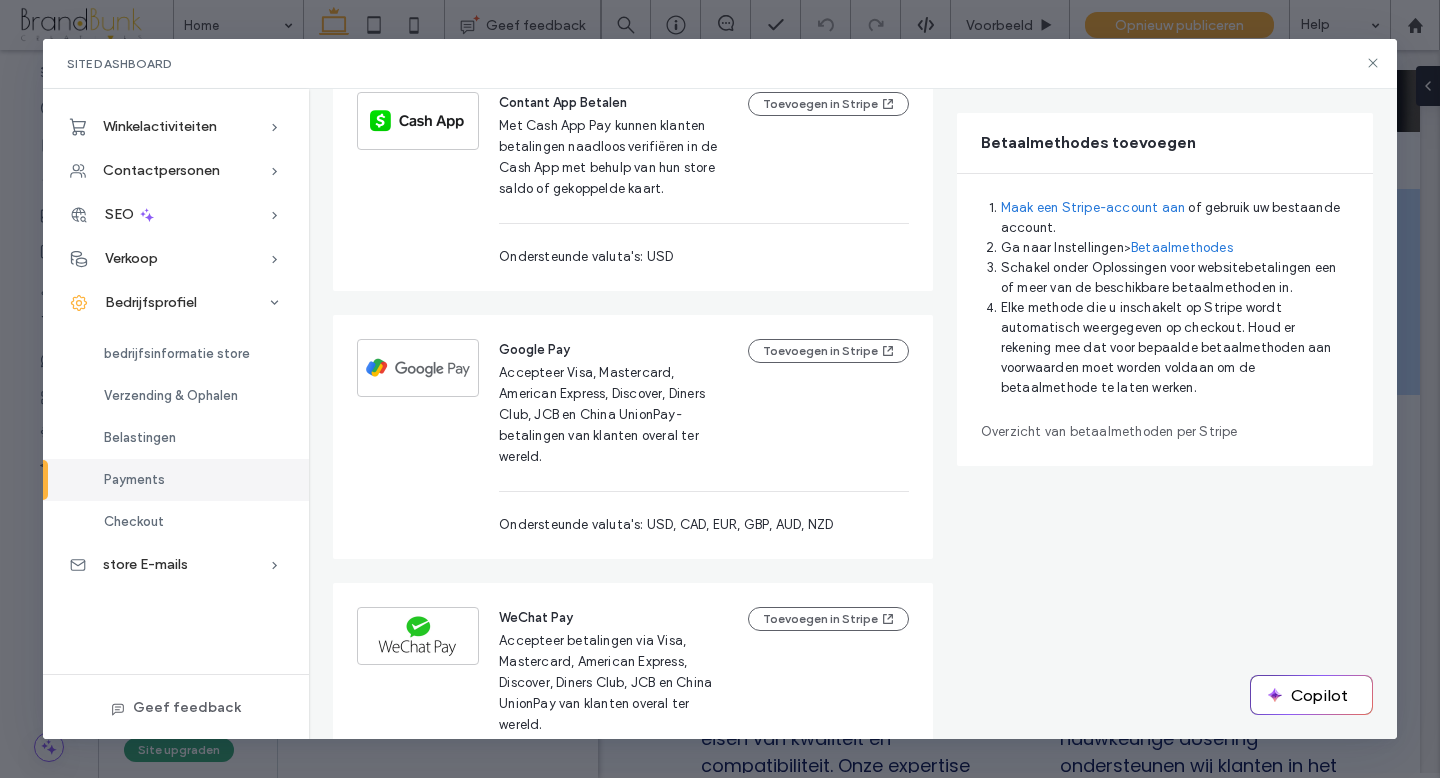 scroll, scrollTop: 2863, scrollLeft: 0, axis: vertical 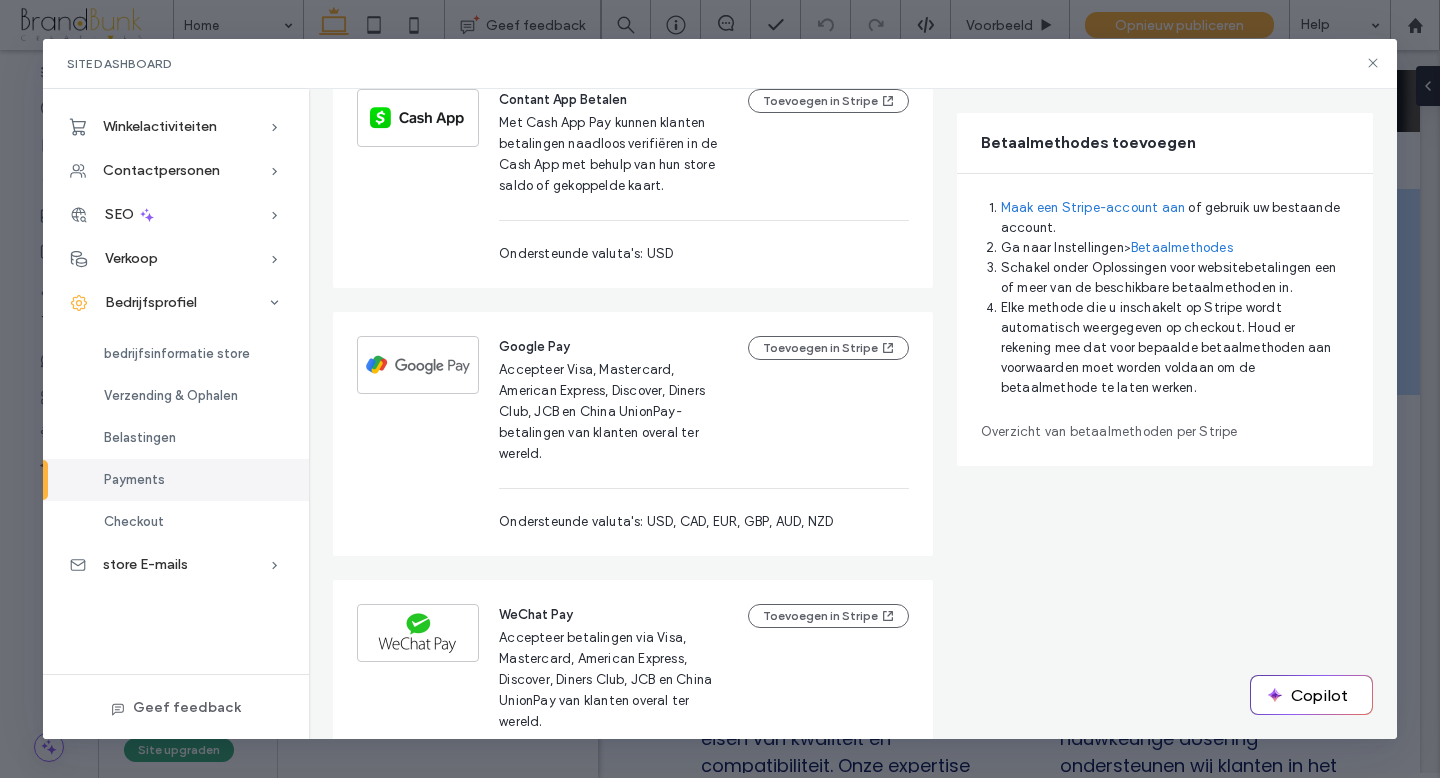 type 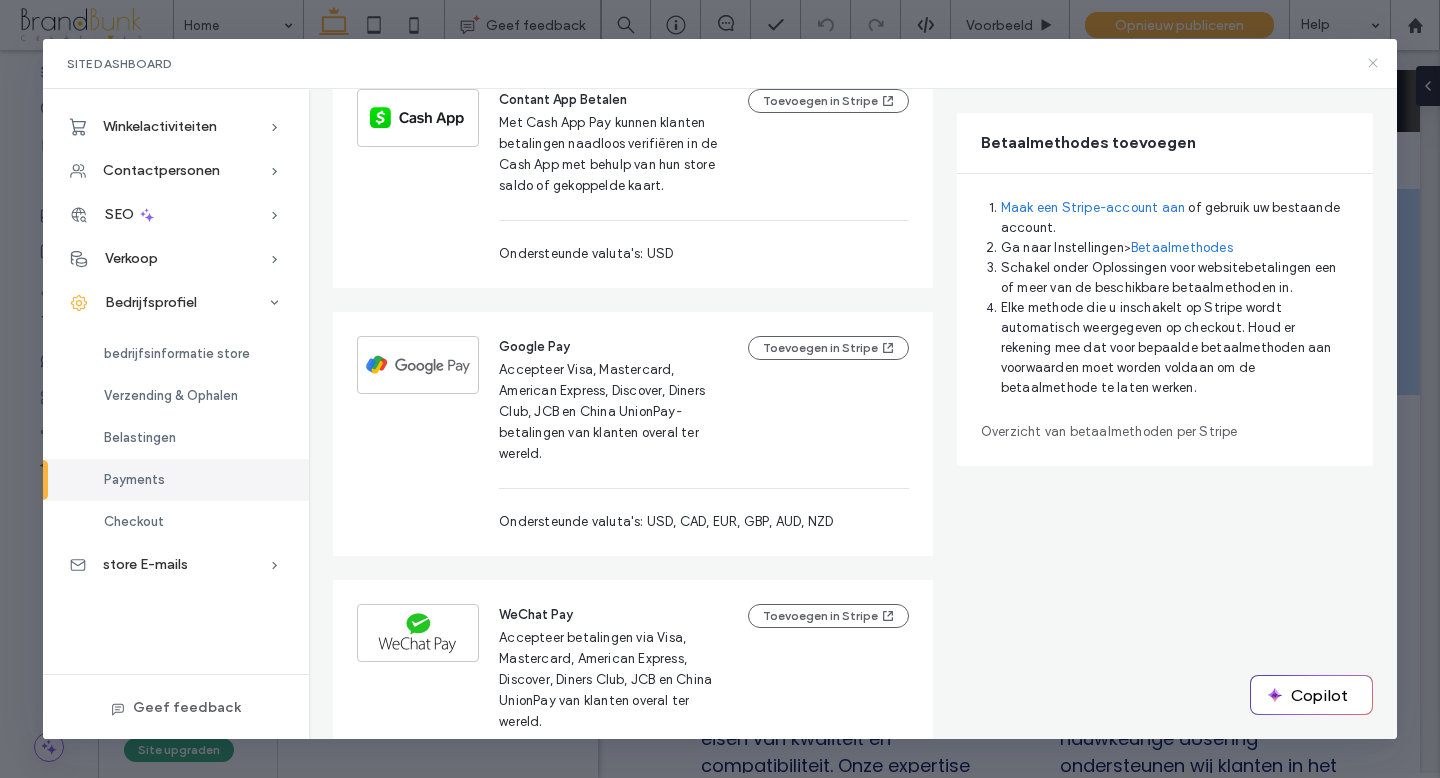 click 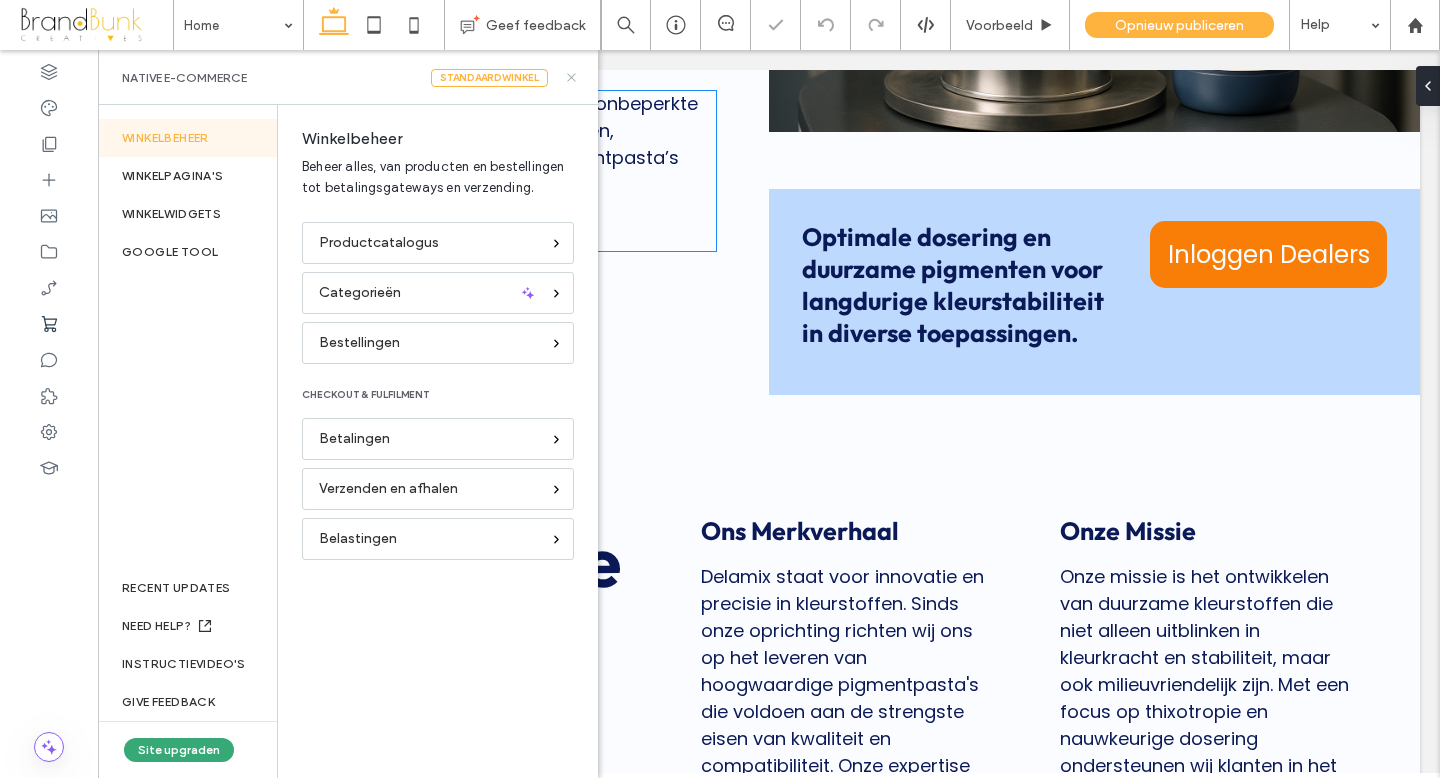 click 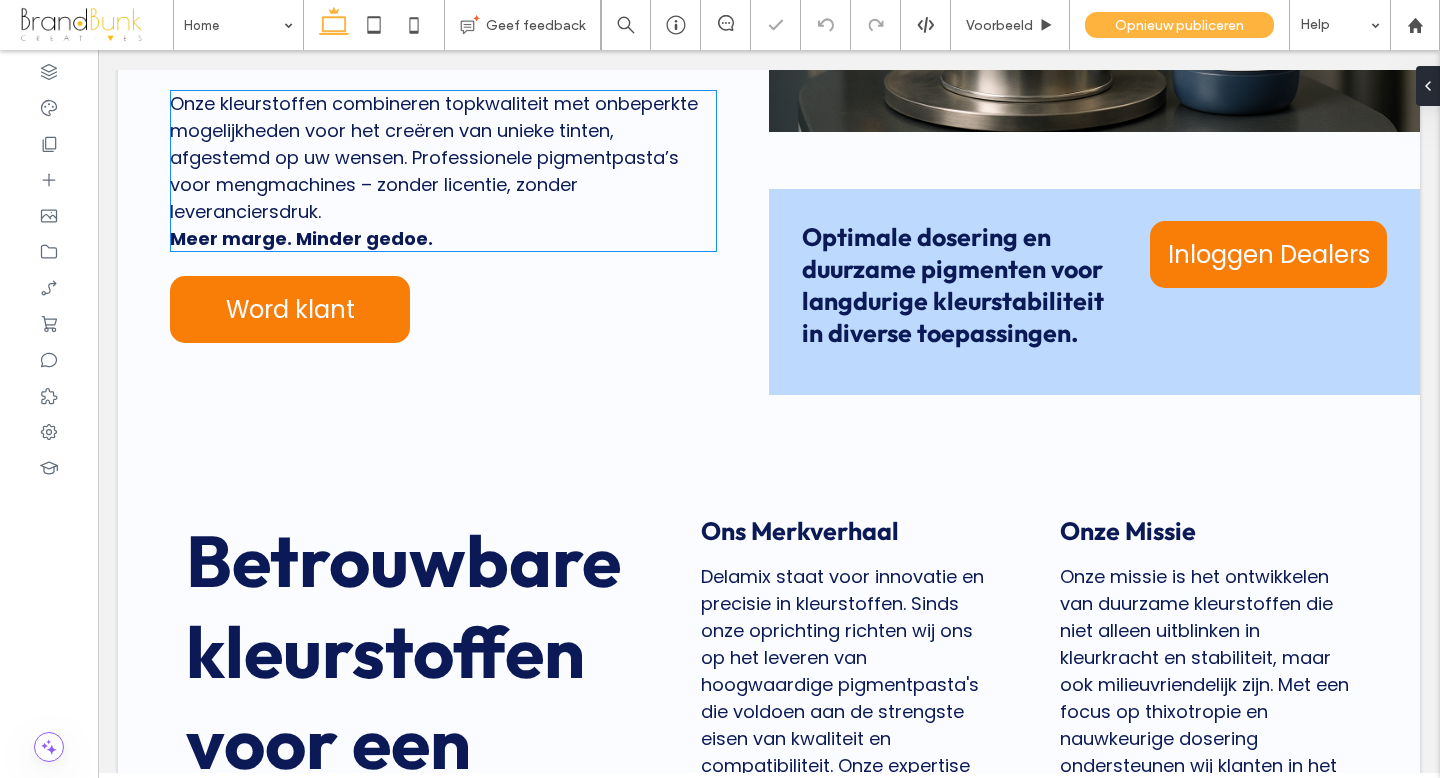 click on "Opnieuw publiceren" at bounding box center [1179, 25] 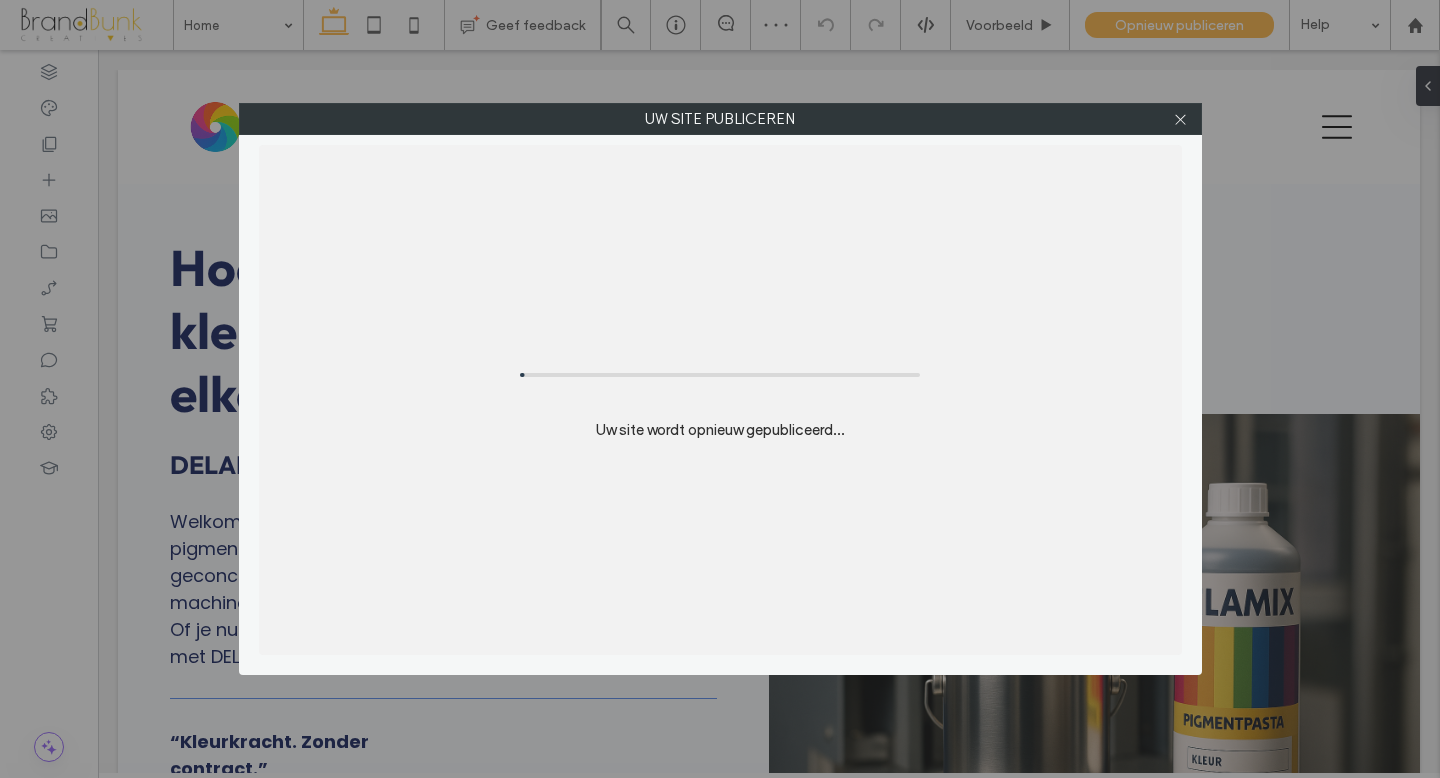 scroll, scrollTop: 0, scrollLeft: 0, axis: both 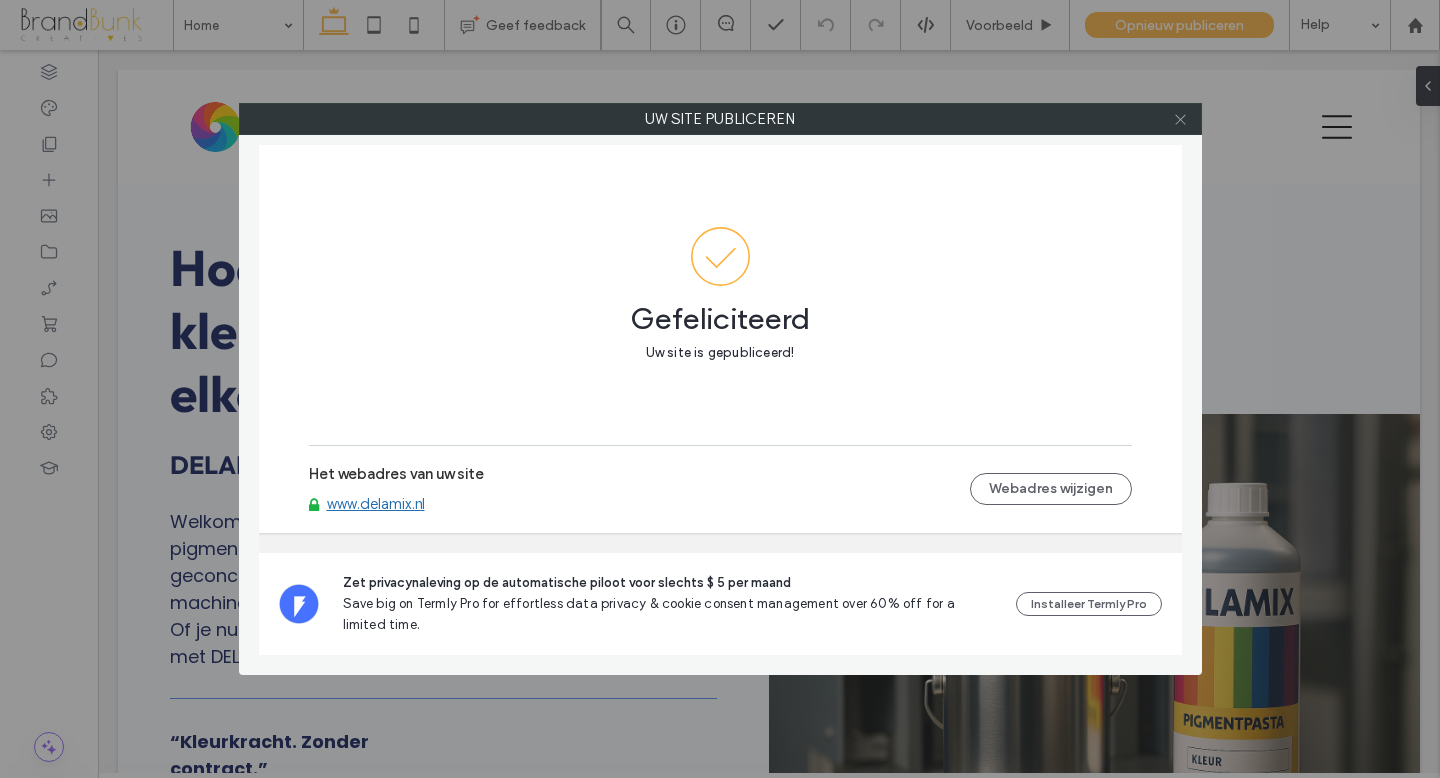 click 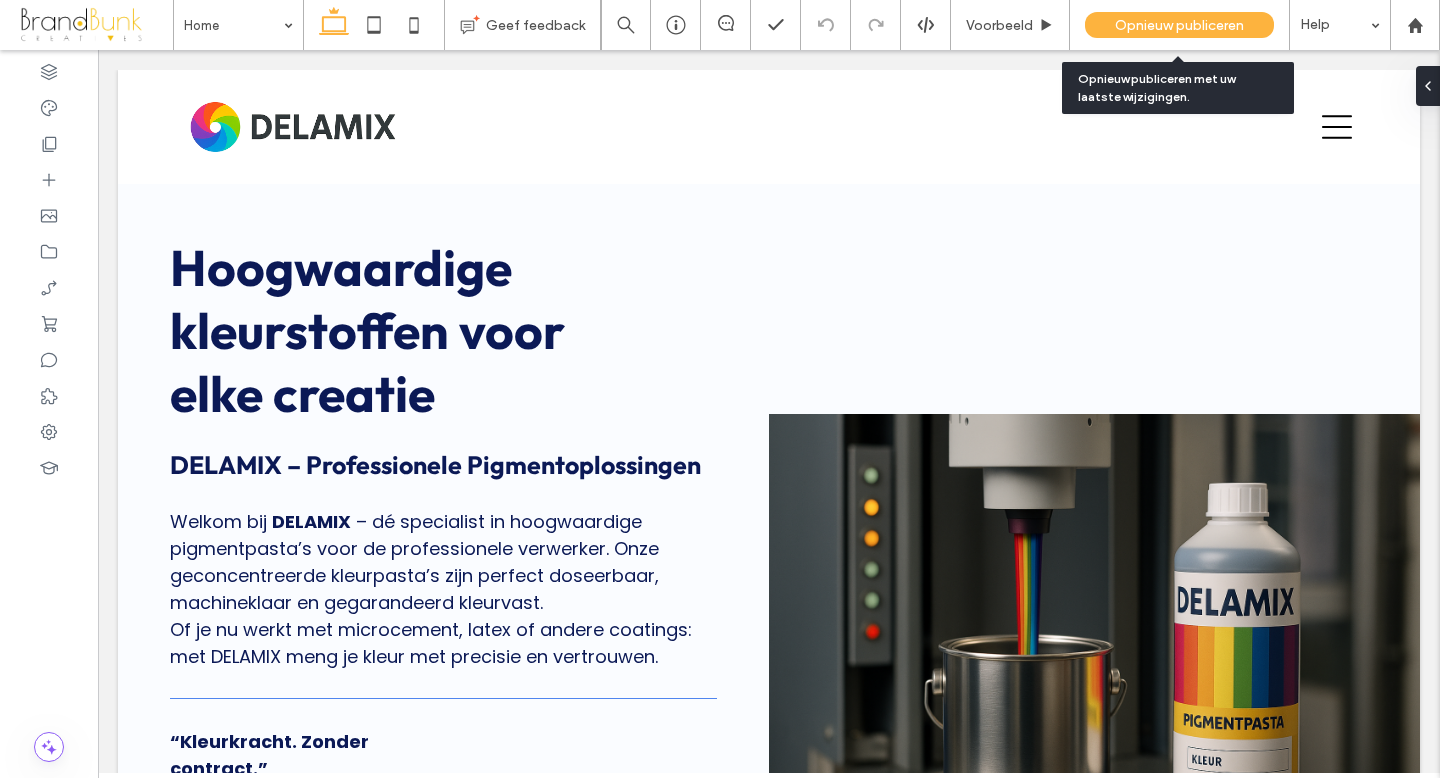click on "Opnieuw publiceren" at bounding box center [1179, 25] 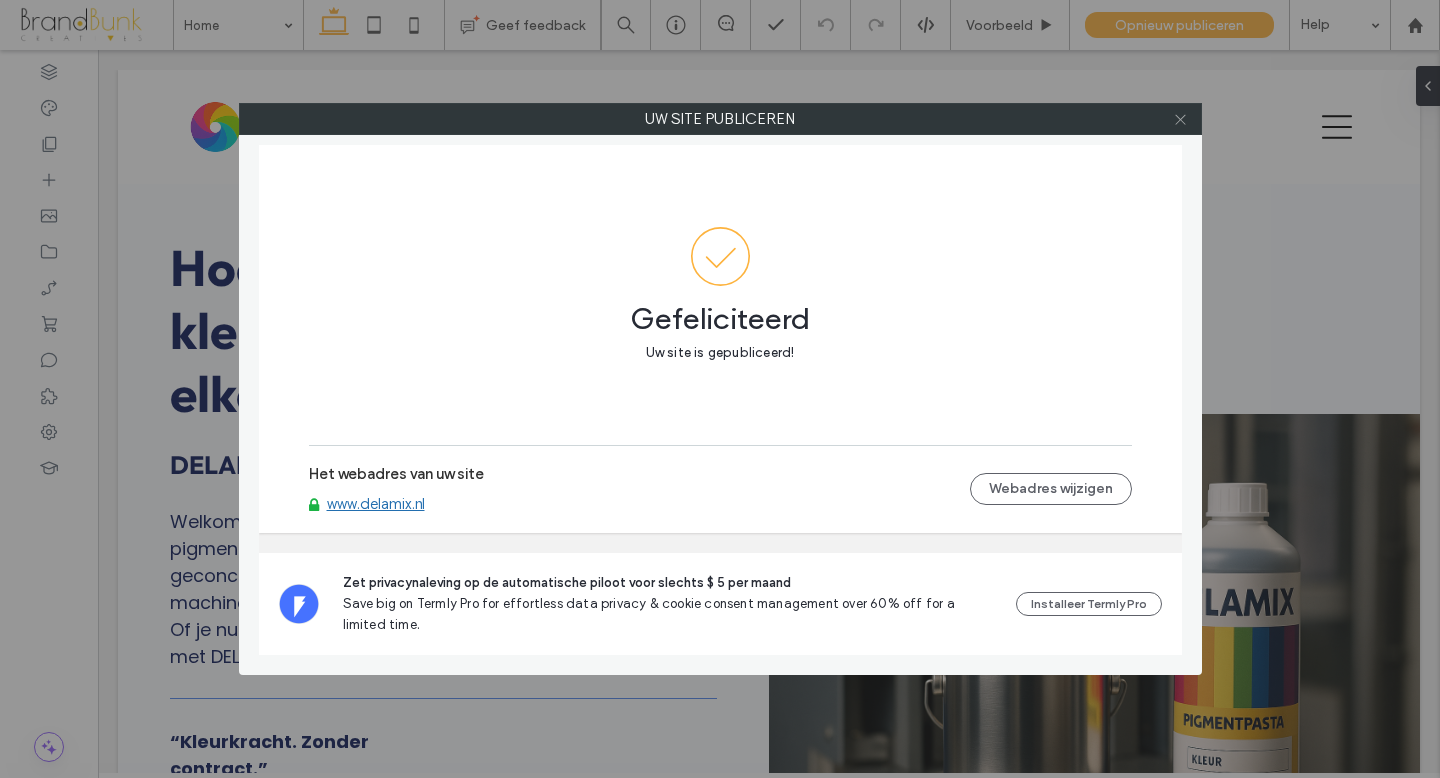 click at bounding box center (1180, 119) 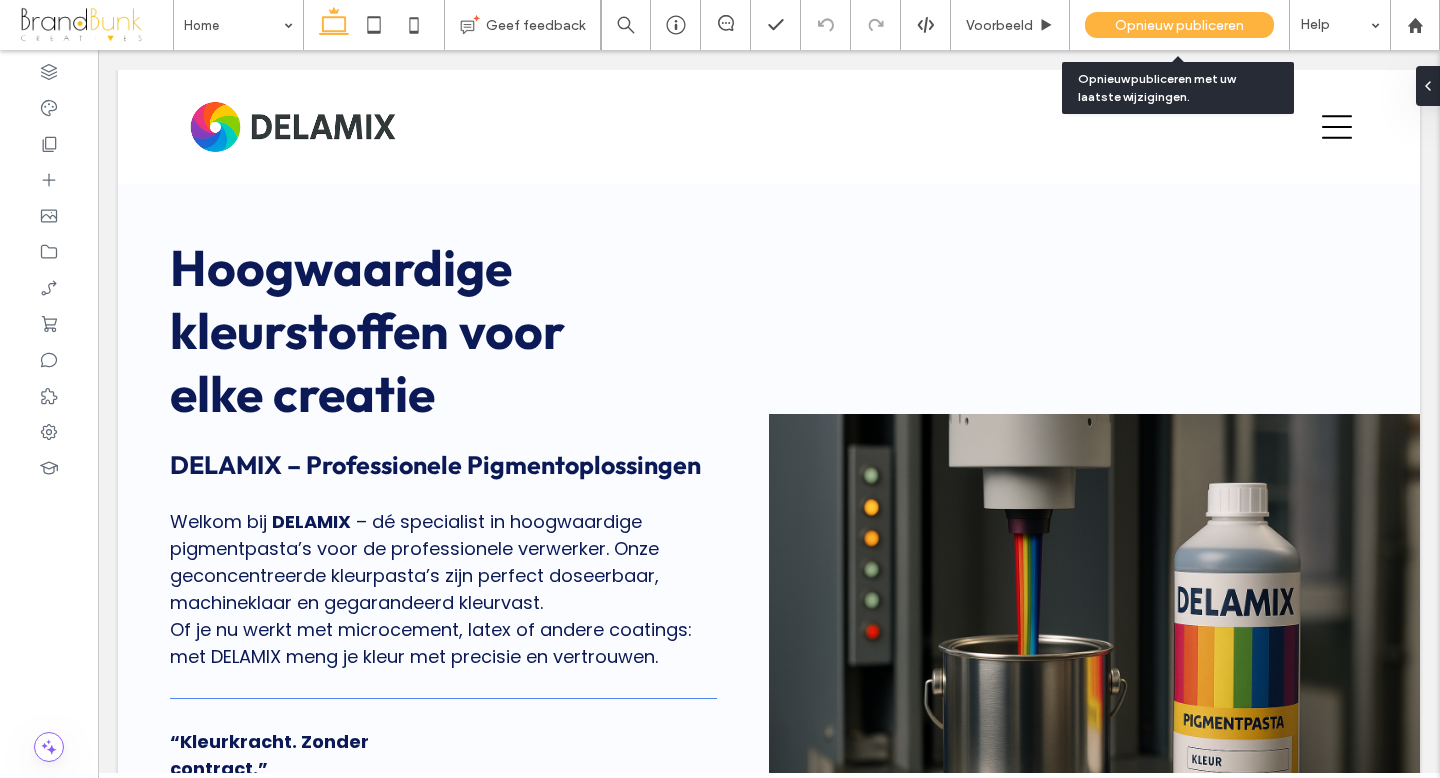 click on "Opnieuw publiceren" at bounding box center (1179, 25) 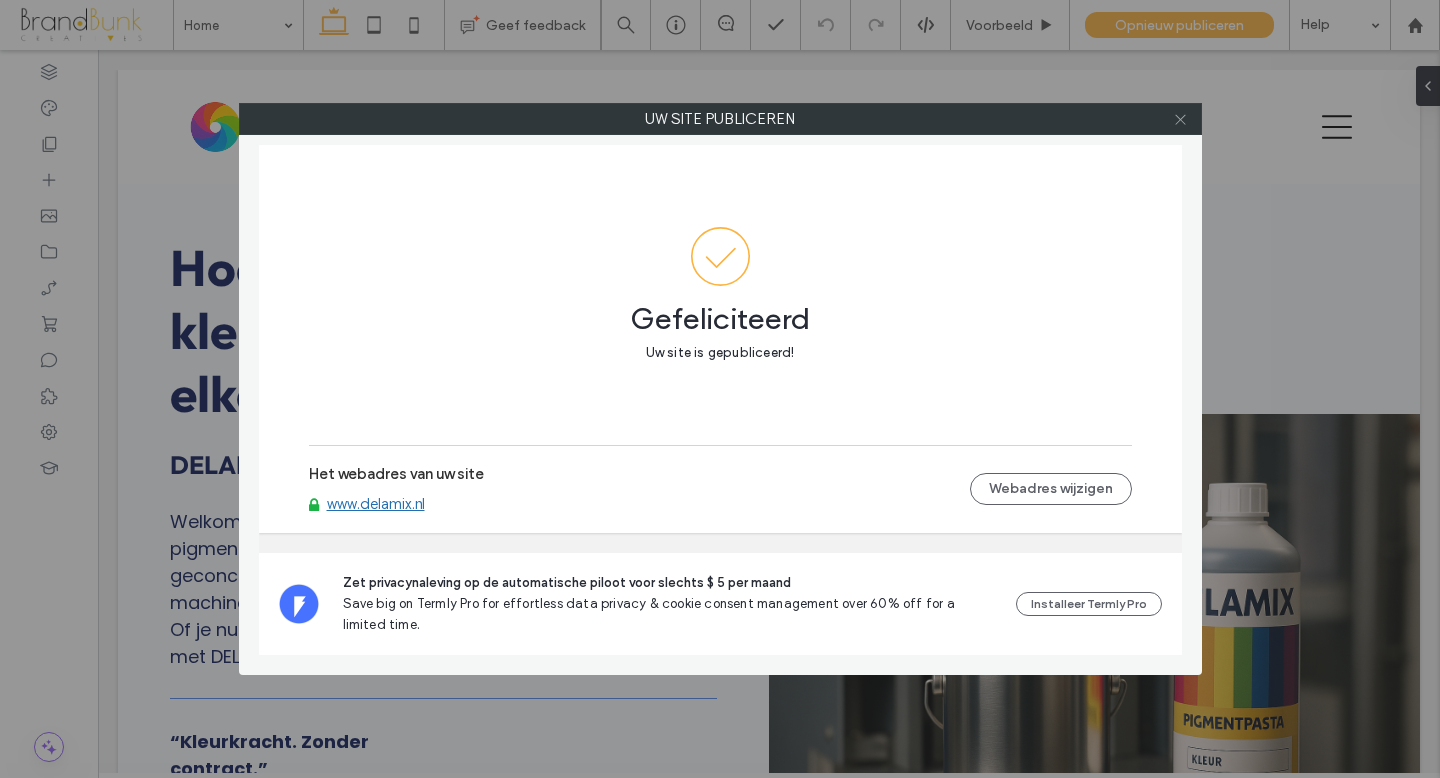 click 